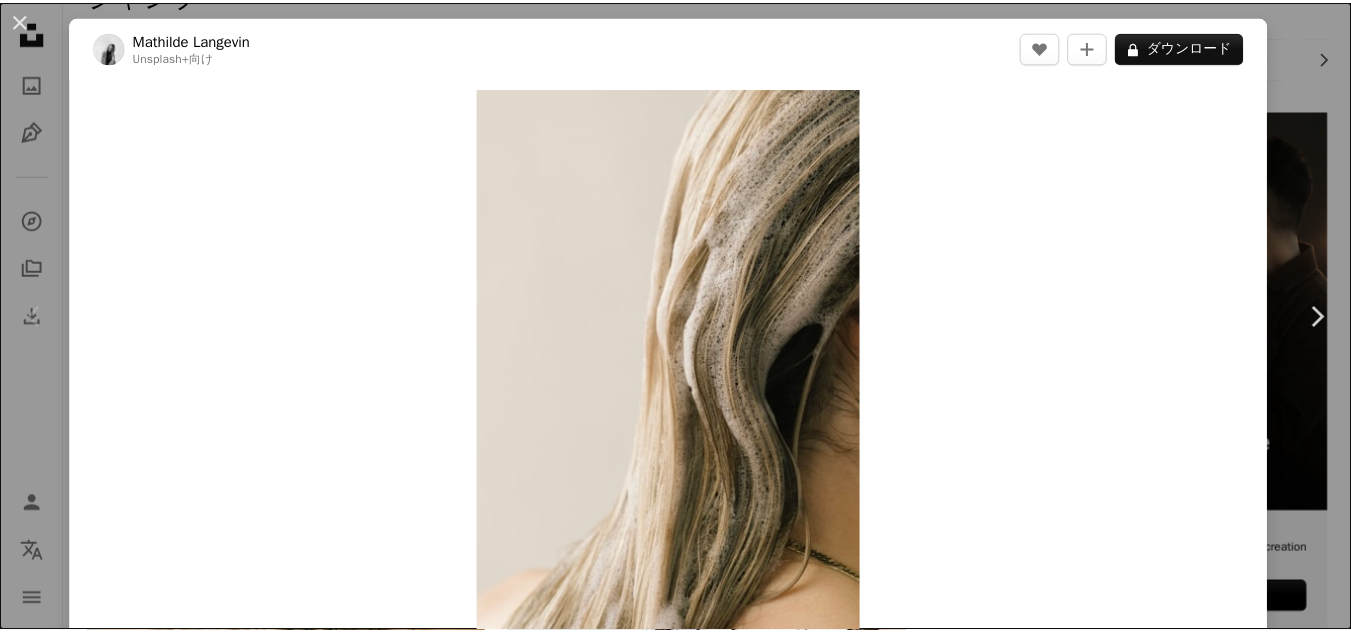 scroll, scrollTop: 388, scrollLeft: 0, axis: vertical 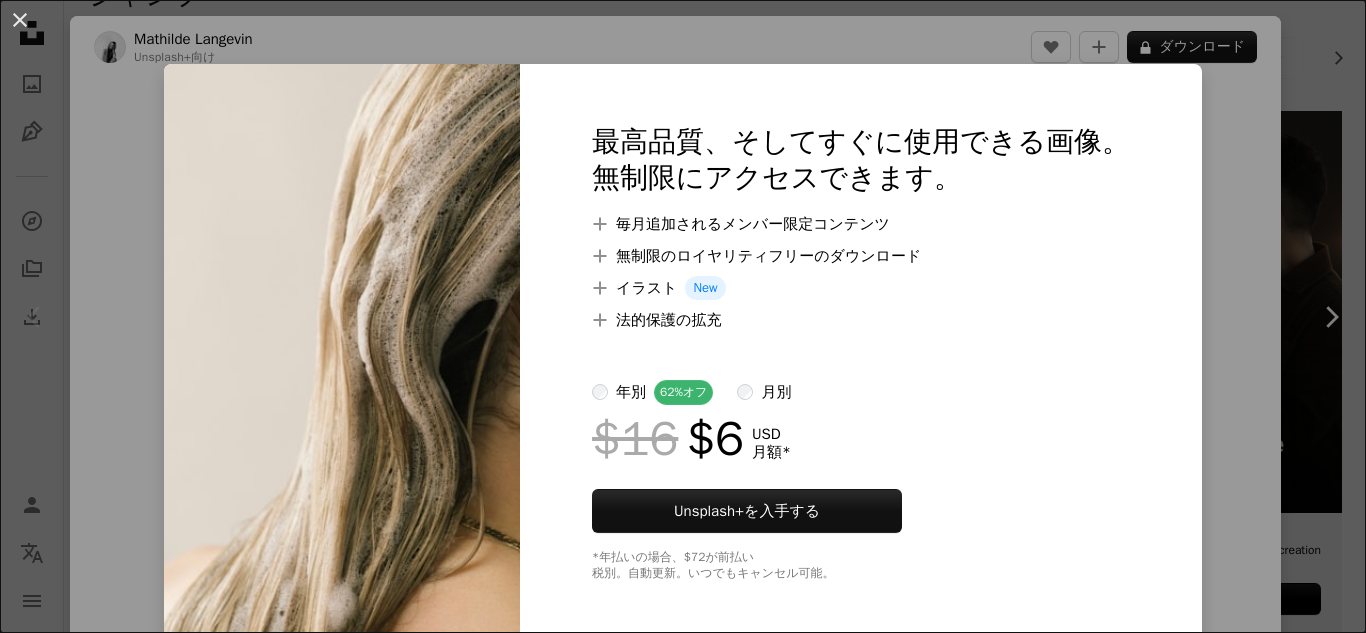 click on "An X shape 最高品質、そしてすぐに使用できる画像。 無制限にアクセスできます。 A plus sign 毎月追加されるメンバー限定コンテンツ A plus sign 無制限のロイヤリティフリーのダウンロード A plus sign イラスト  New A plus sign 法的保護の拡充 年別 62% オフ 月別 $16   $6 USD 月額 * Unsplash+ を入手する *年払いの場合、 $72 が前払い 税別。自動更新。いつでもキャンセル可能。" at bounding box center (683, 316) 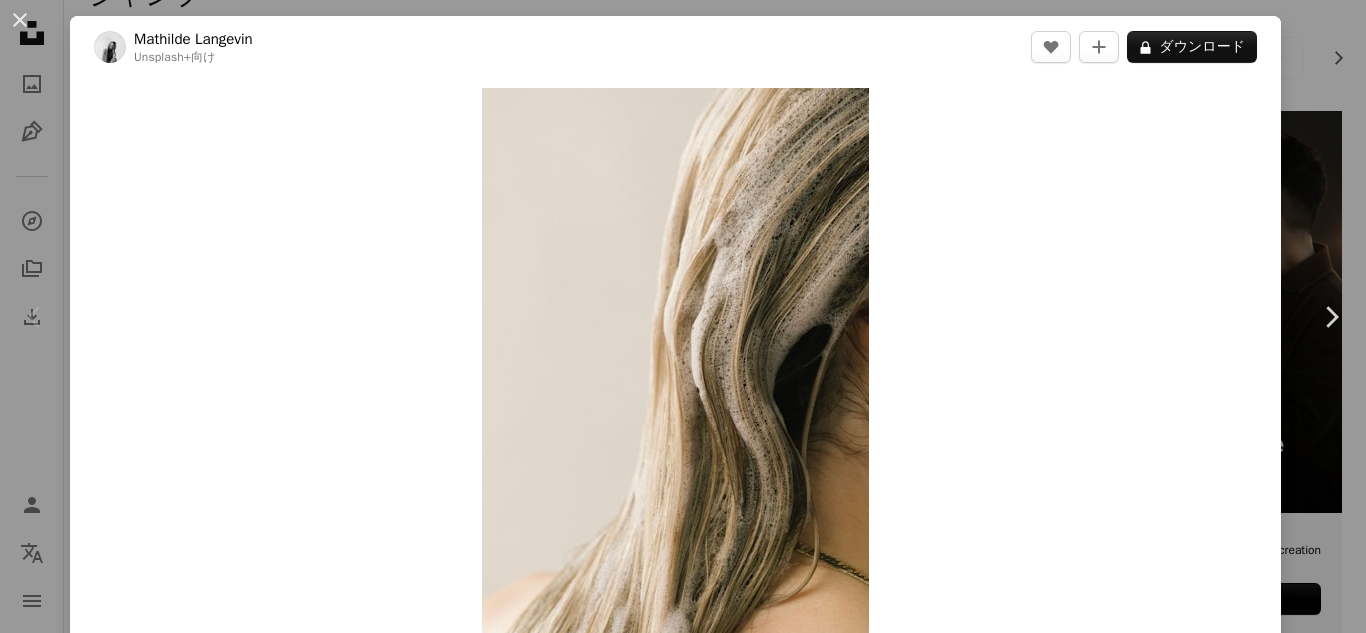 click on "Zoom in" at bounding box center (675, 378) 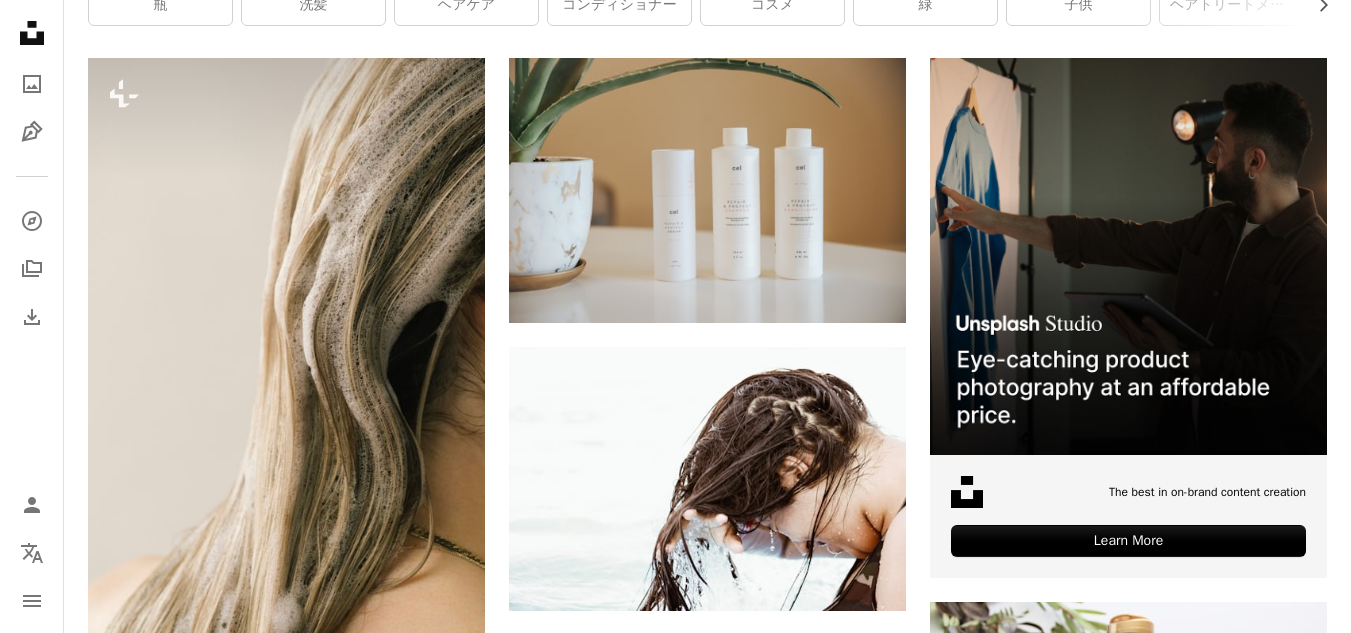 scroll, scrollTop: 432, scrollLeft: 0, axis: vertical 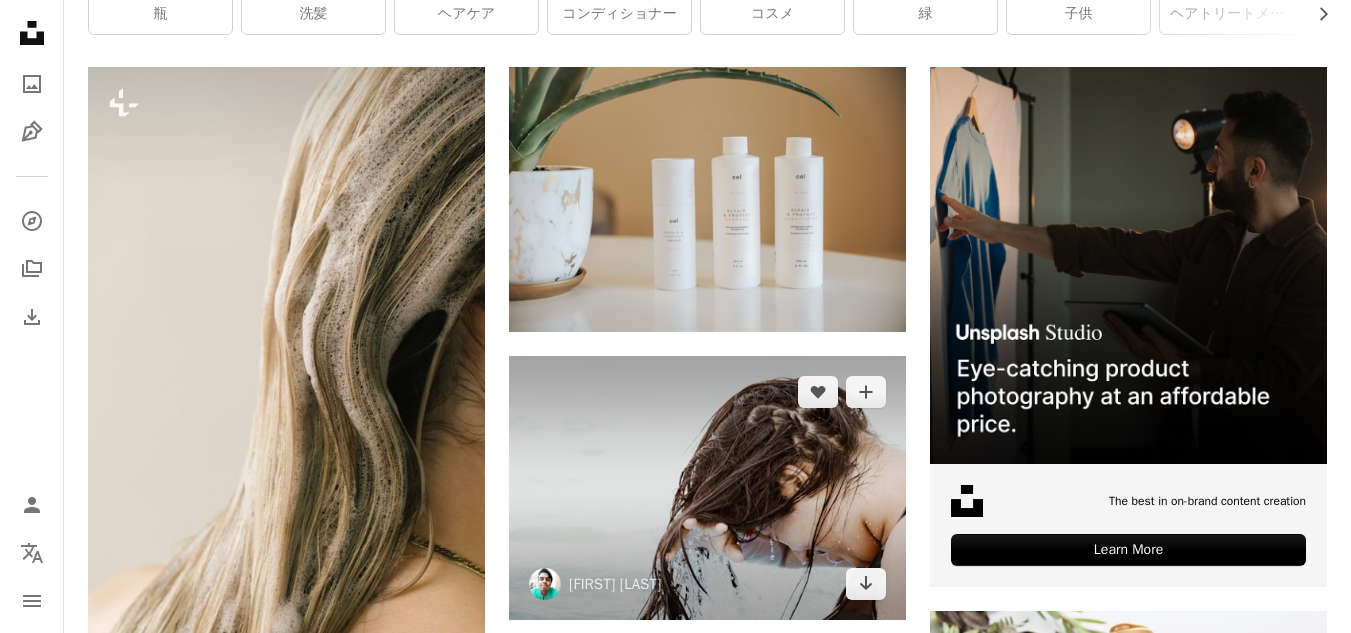 click at bounding box center (707, 488) 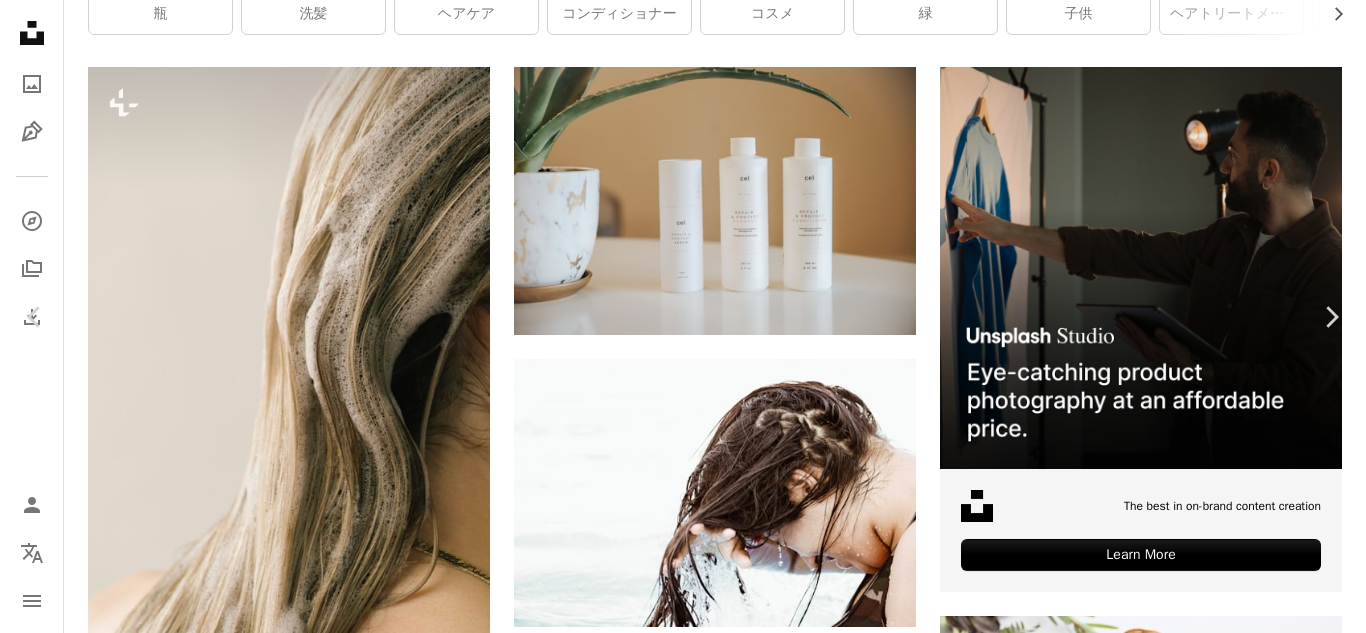 click on "An X shape" at bounding box center [20, 20] 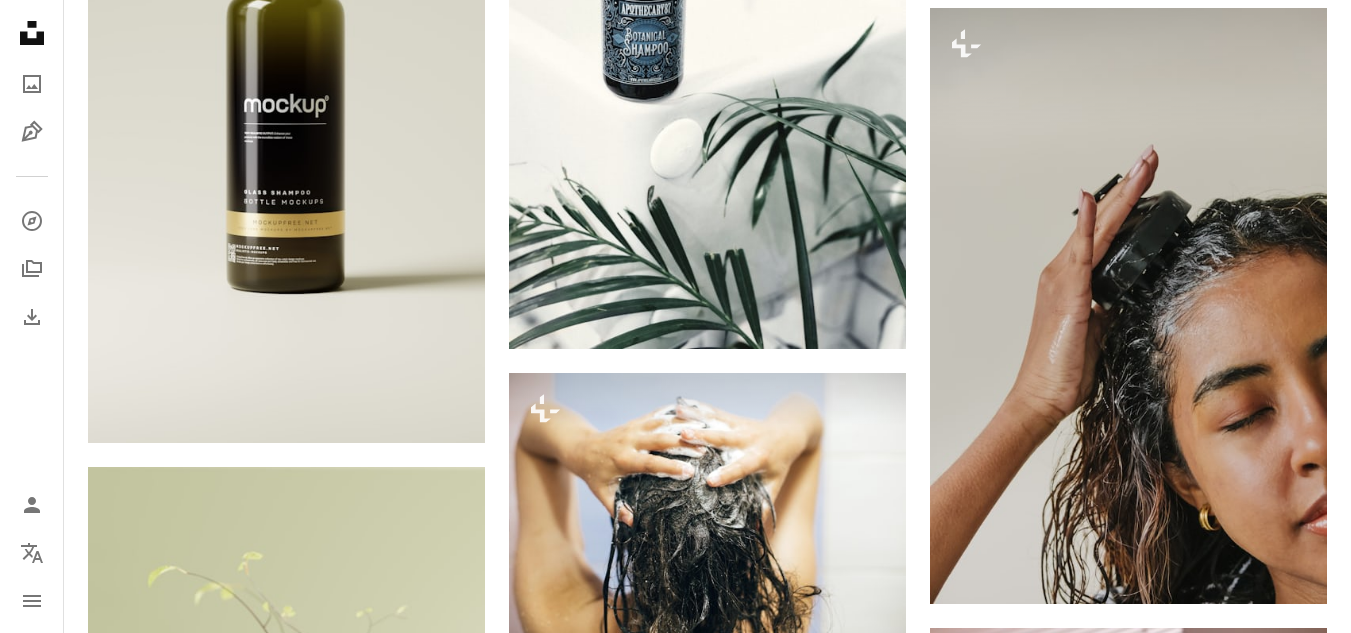 scroll, scrollTop: 1332, scrollLeft: 0, axis: vertical 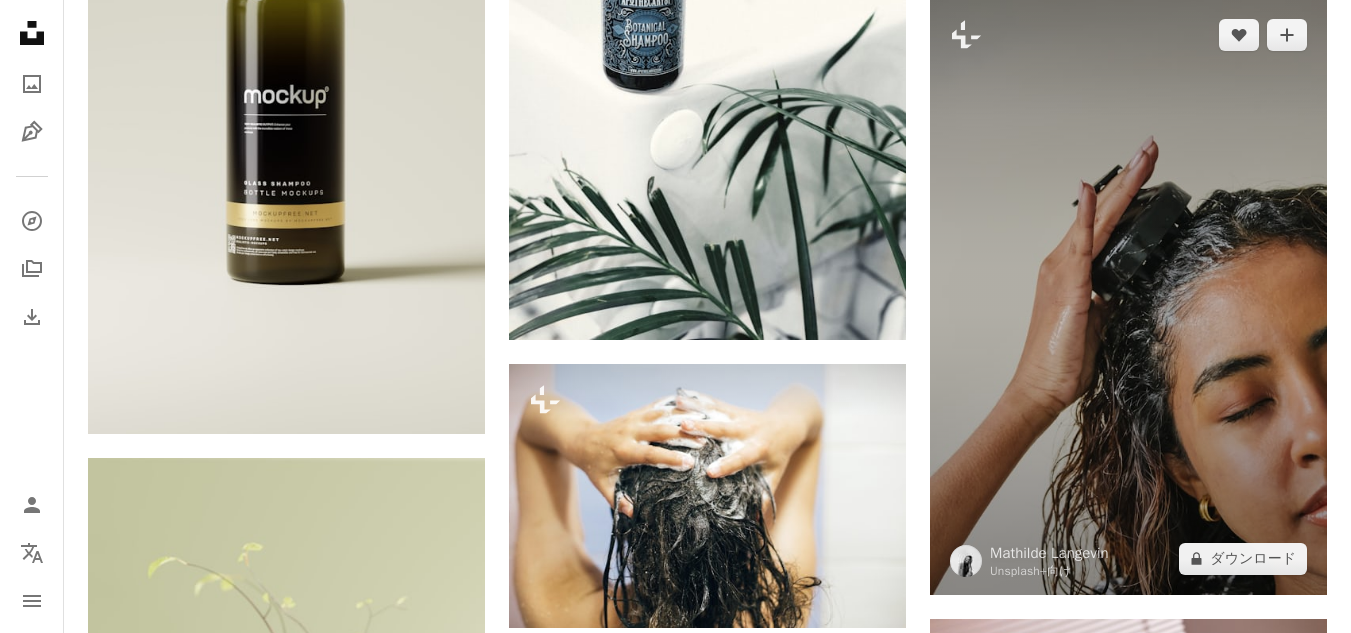 click at bounding box center [1128, 297] 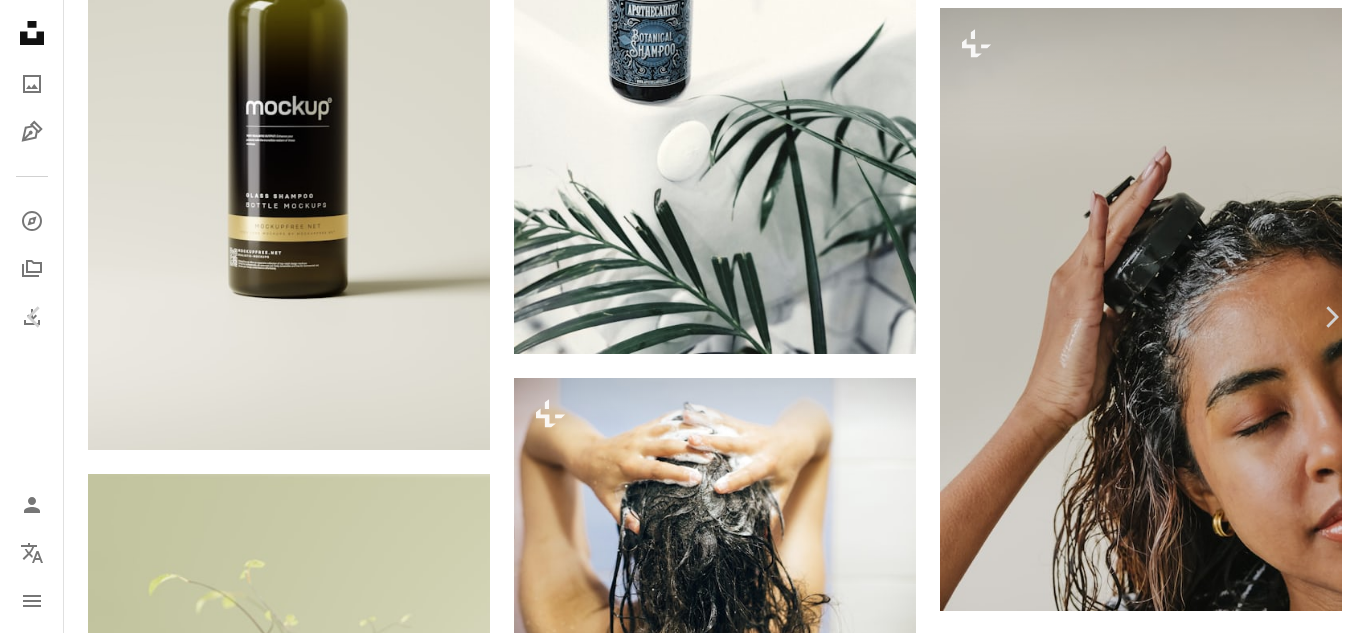 click on "An X shape" at bounding box center (20, 20) 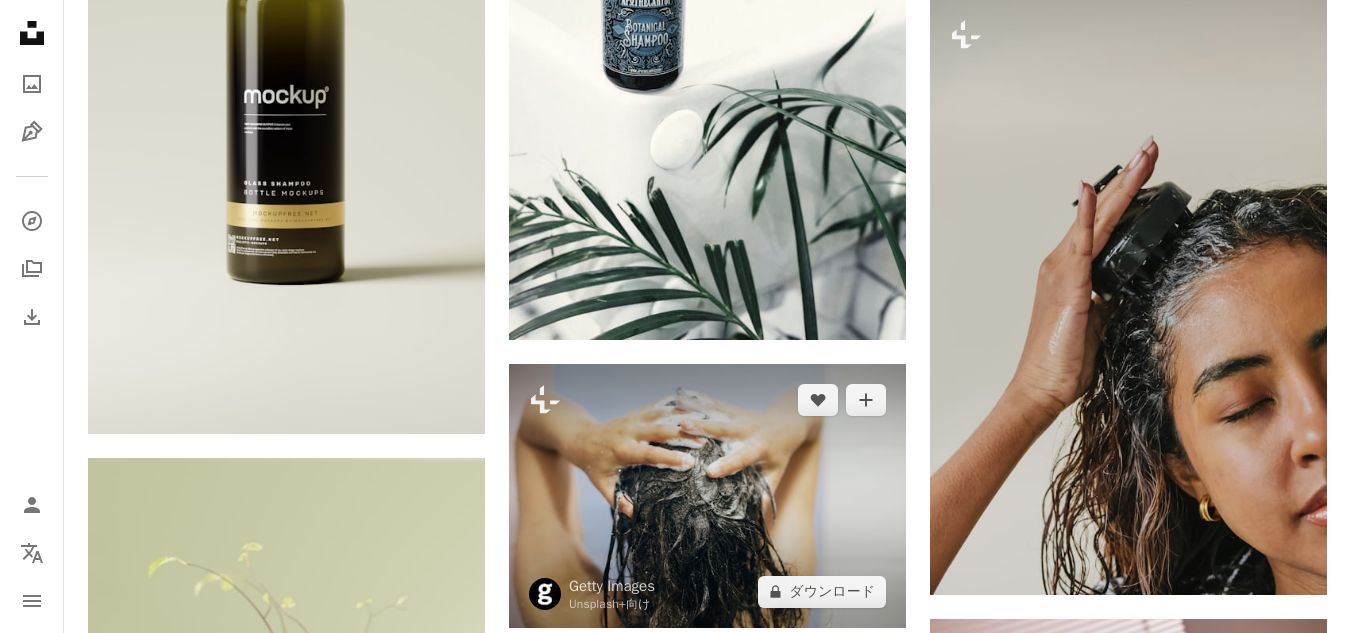 click at bounding box center [707, 496] 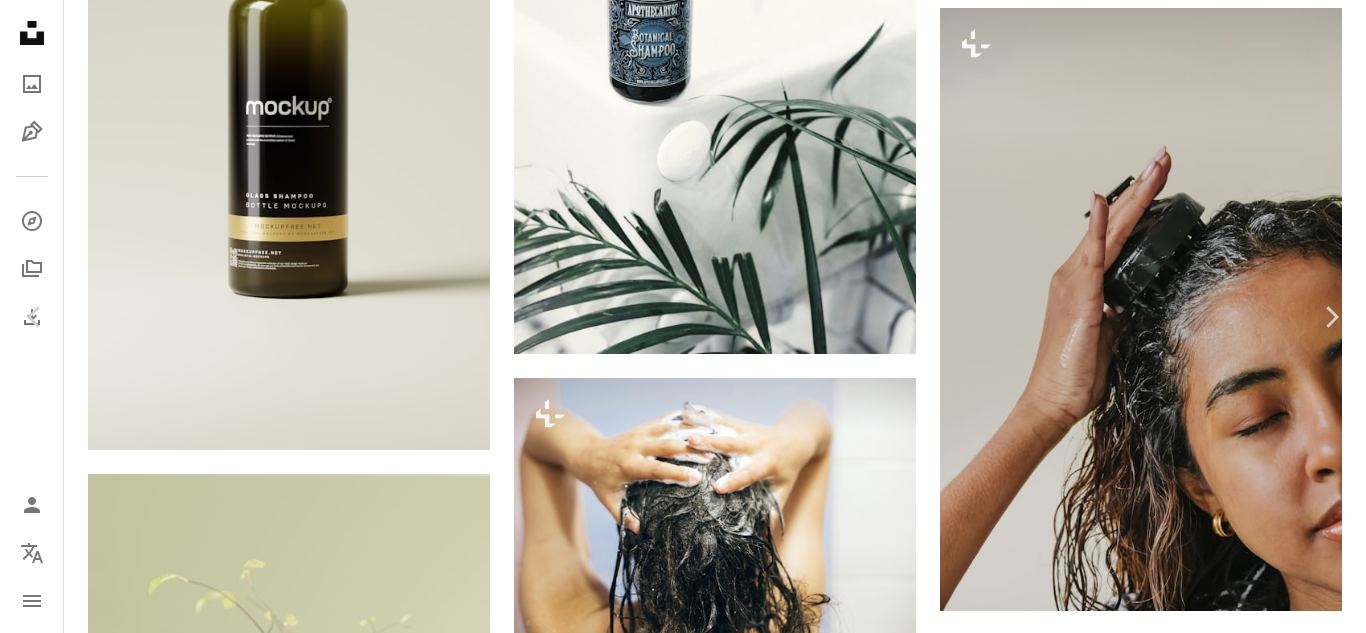 click on "An X shape" at bounding box center (20, 20) 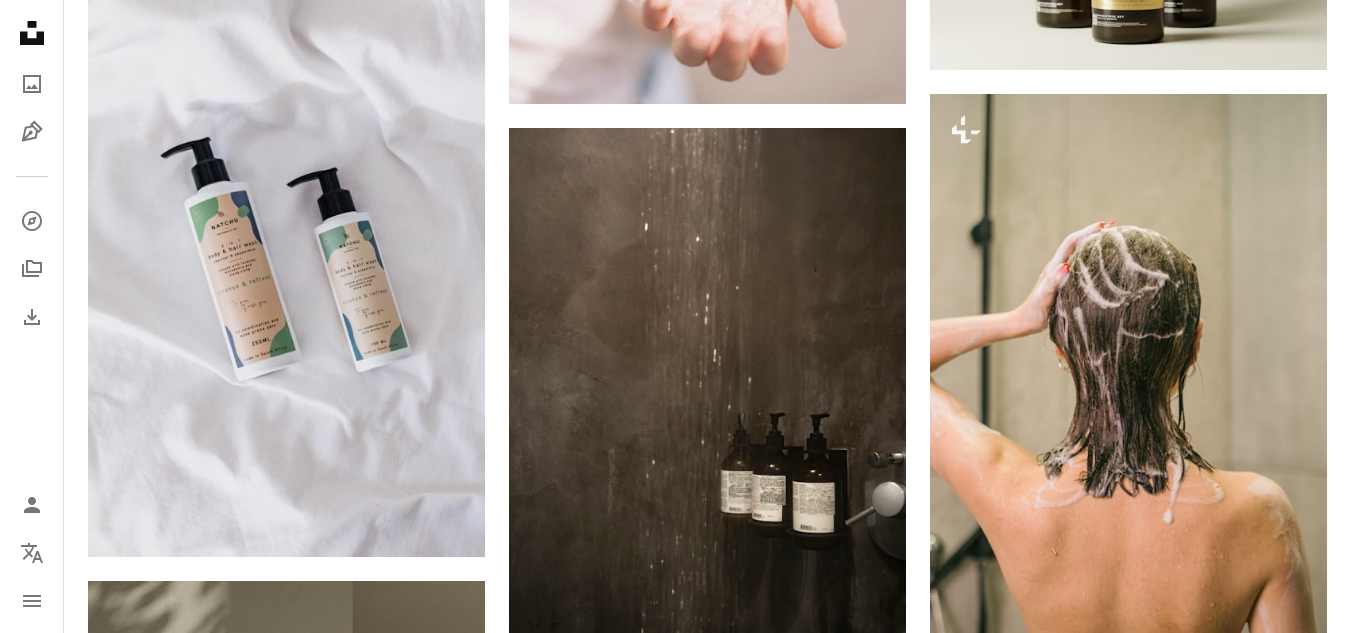 scroll, scrollTop: 2558, scrollLeft: 0, axis: vertical 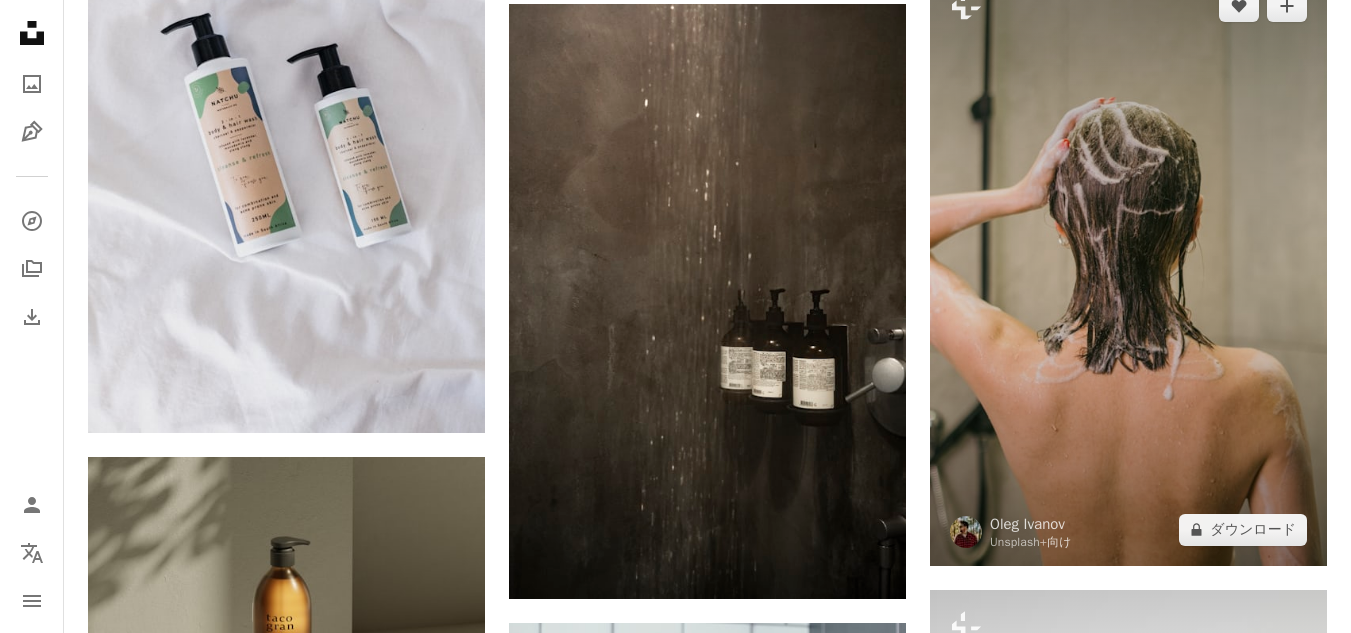 click at bounding box center [1128, 268] 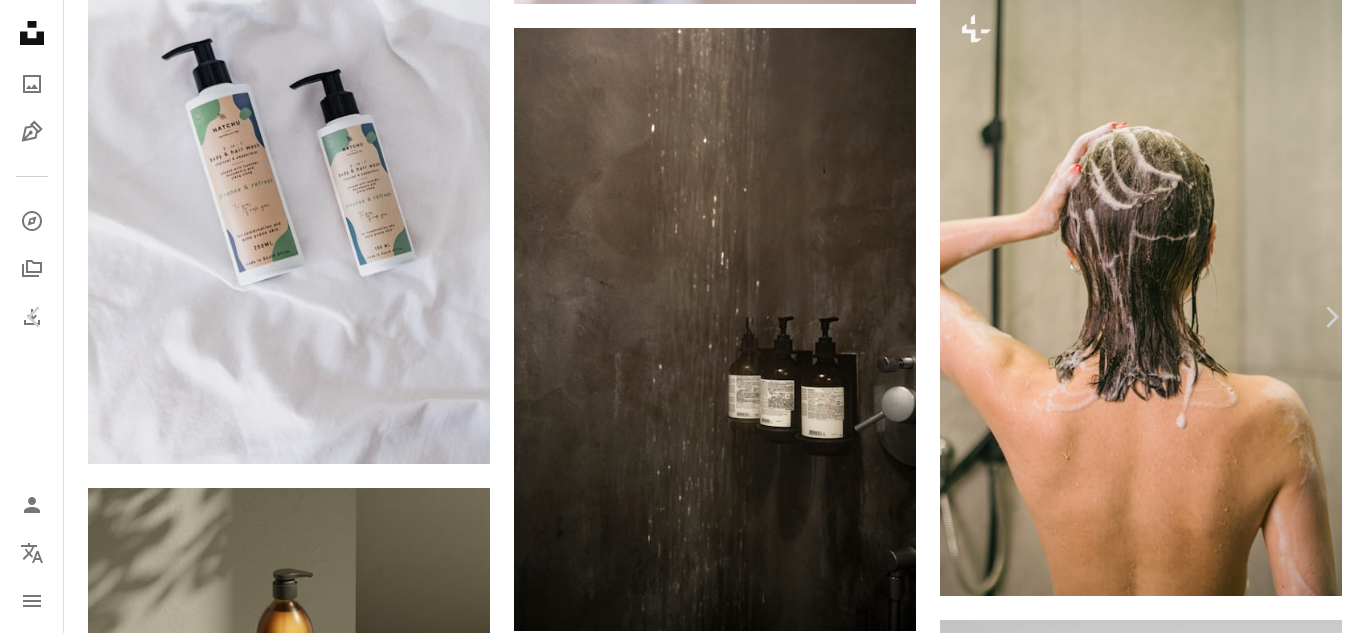 click on "An X shape" at bounding box center [20, 20] 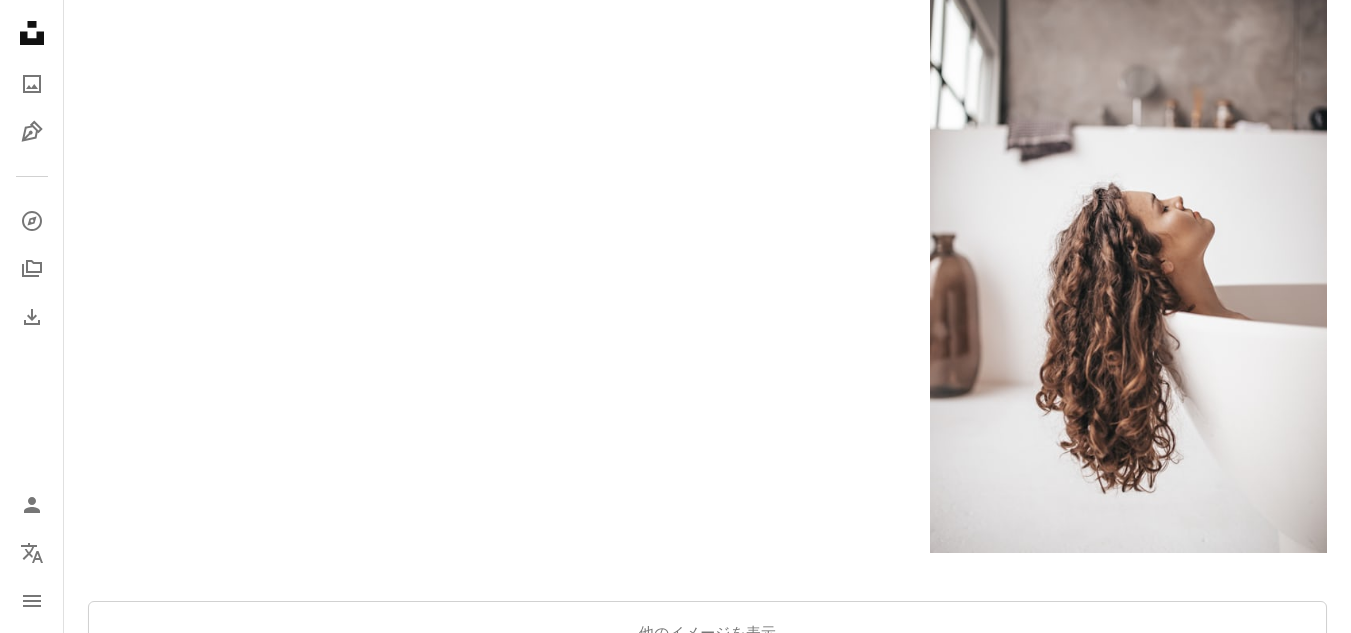 scroll, scrollTop: 3898, scrollLeft: 0, axis: vertical 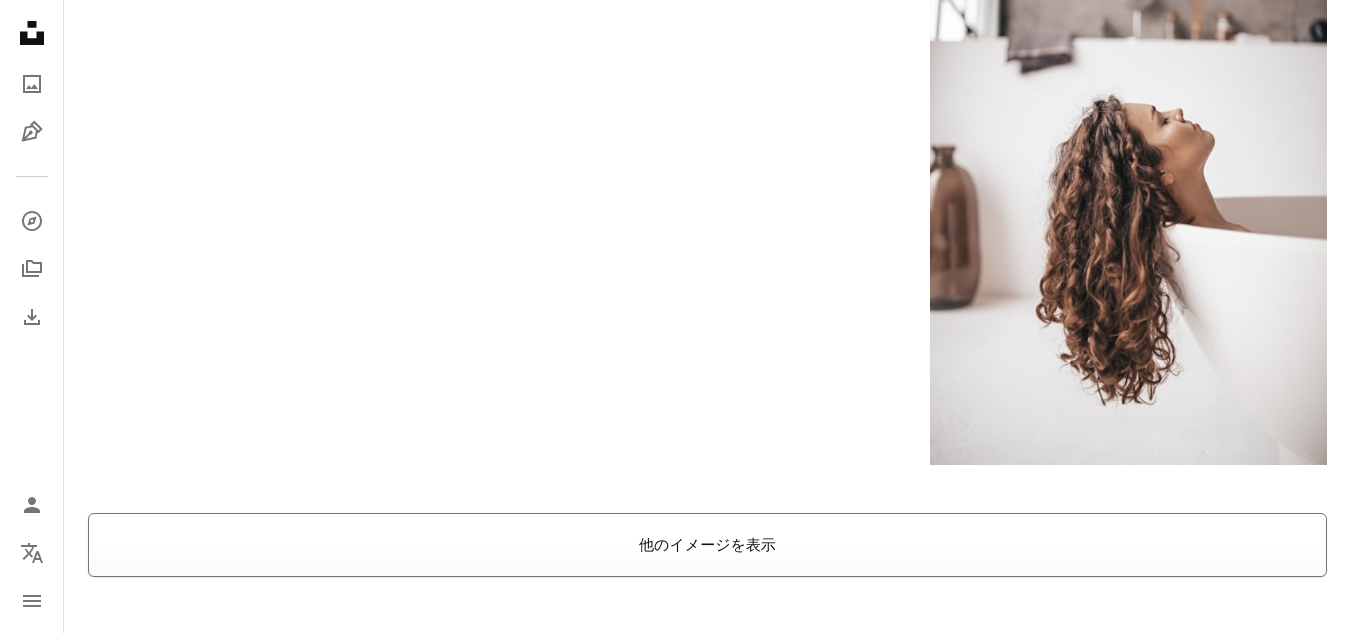 click on "他のイメージを表示" at bounding box center [707, 545] 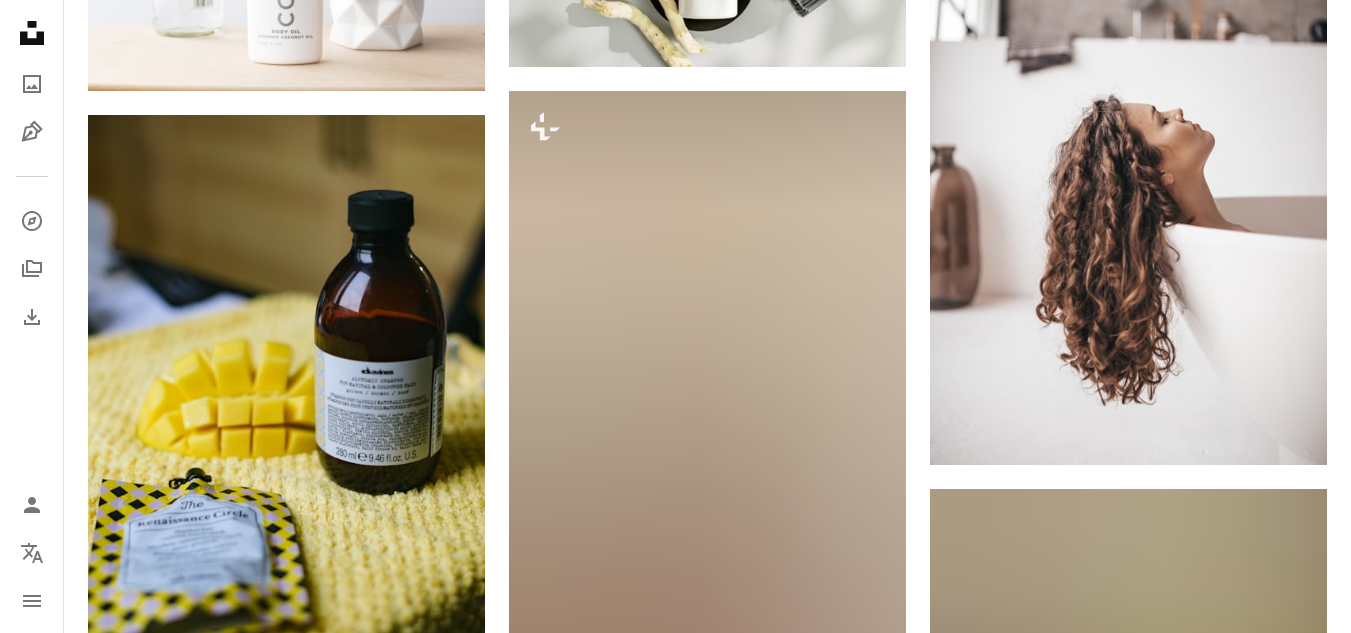 scroll, scrollTop: 4103, scrollLeft: 0, axis: vertical 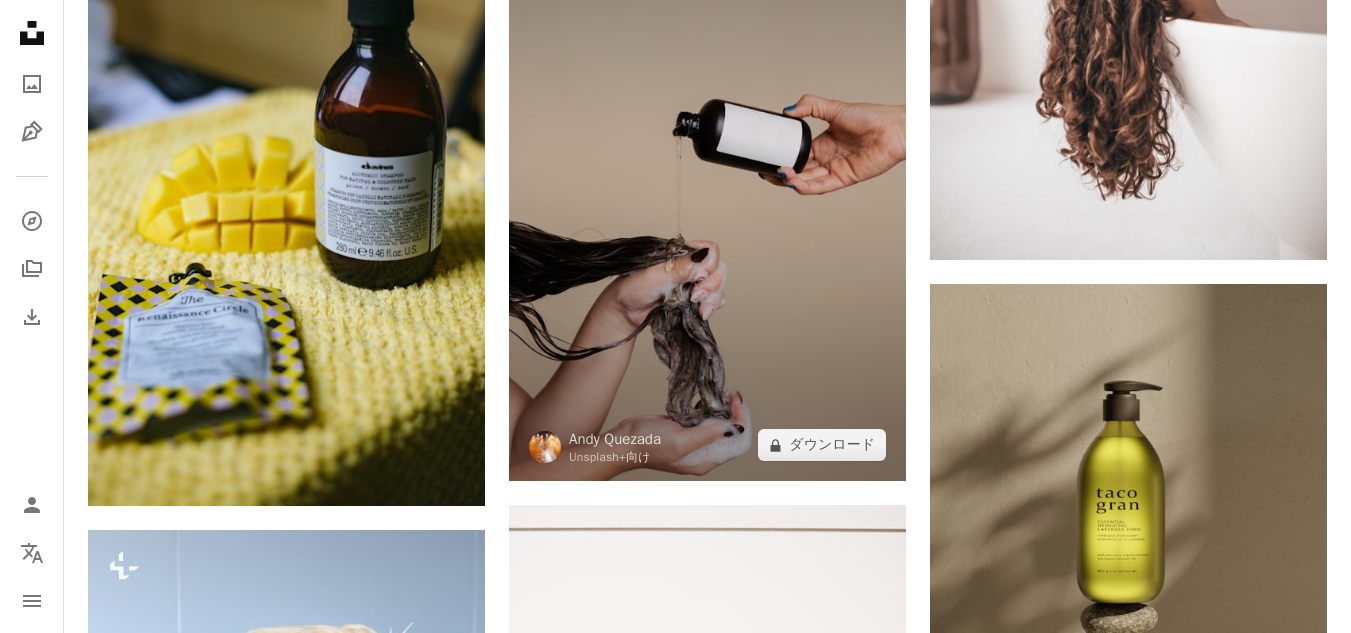 click at bounding box center (707, 184) 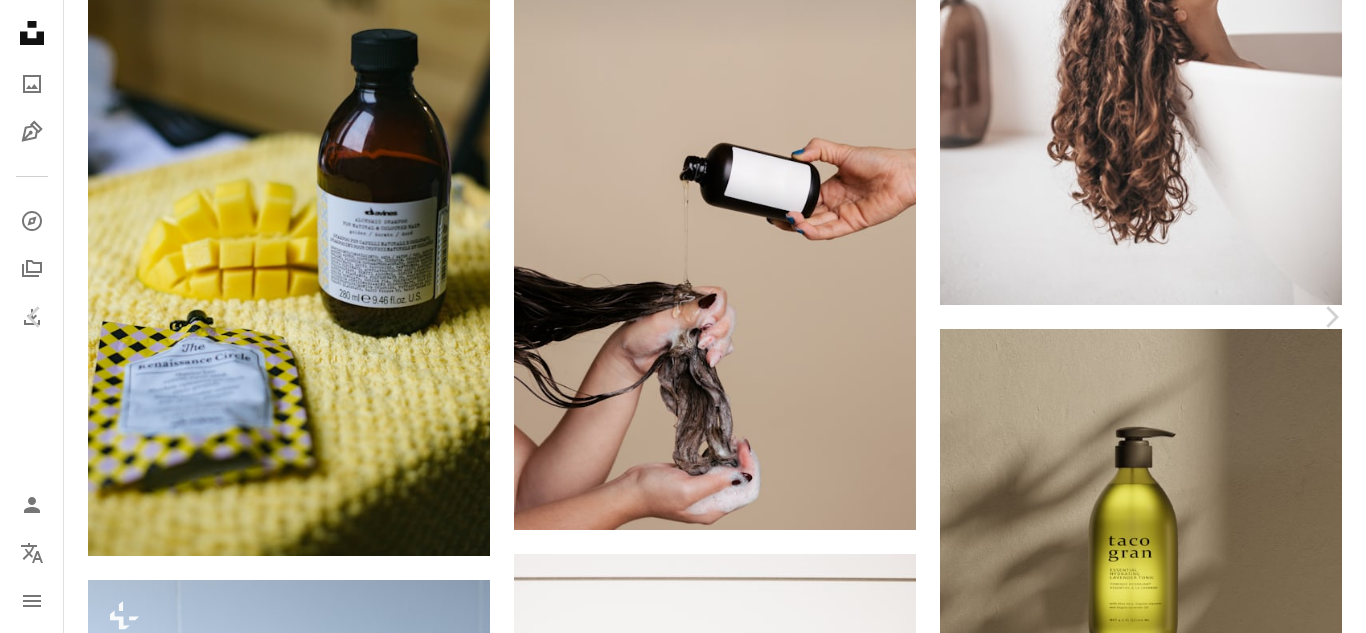 click on "An X shape" at bounding box center (20, 20) 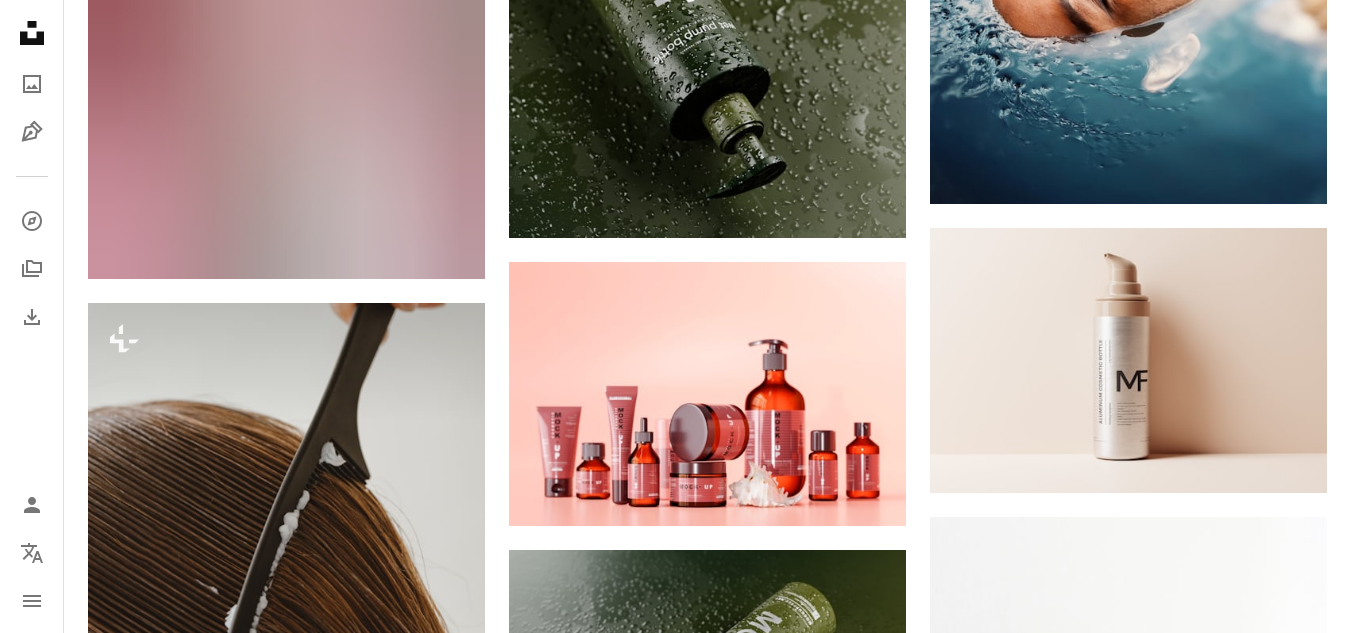 scroll, scrollTop: 6448, scrollLeft: 0, axis: vertical 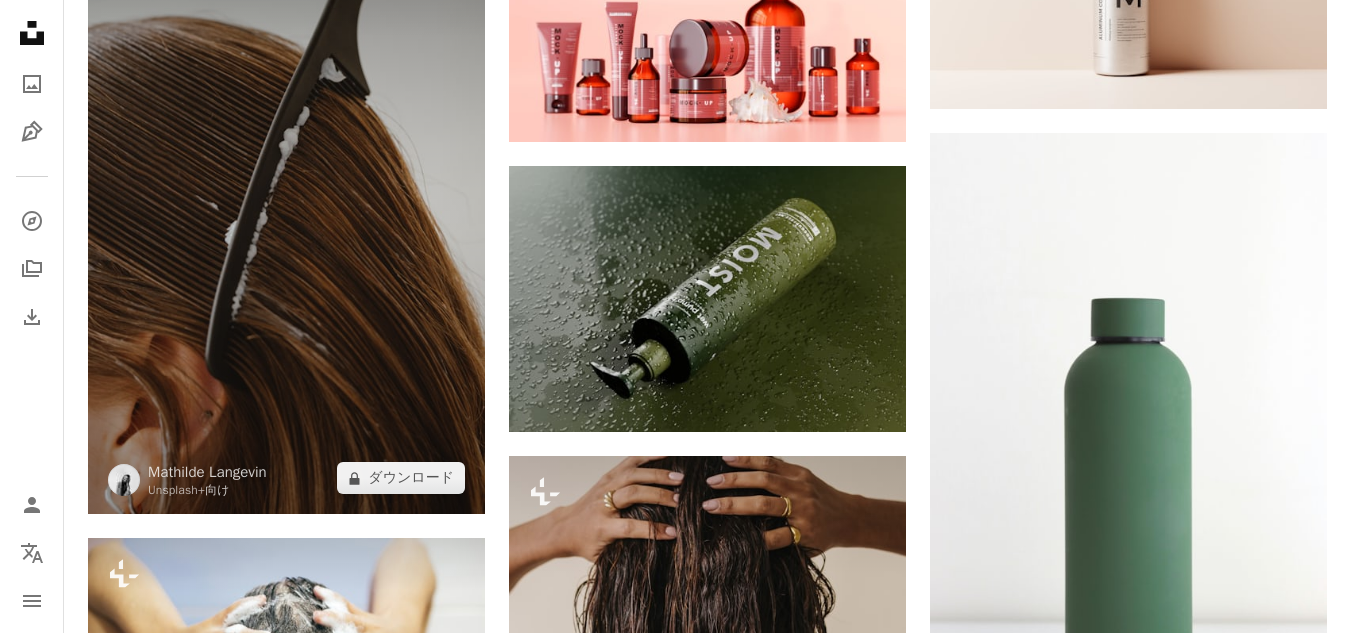 click at bounding box center (286, 217) 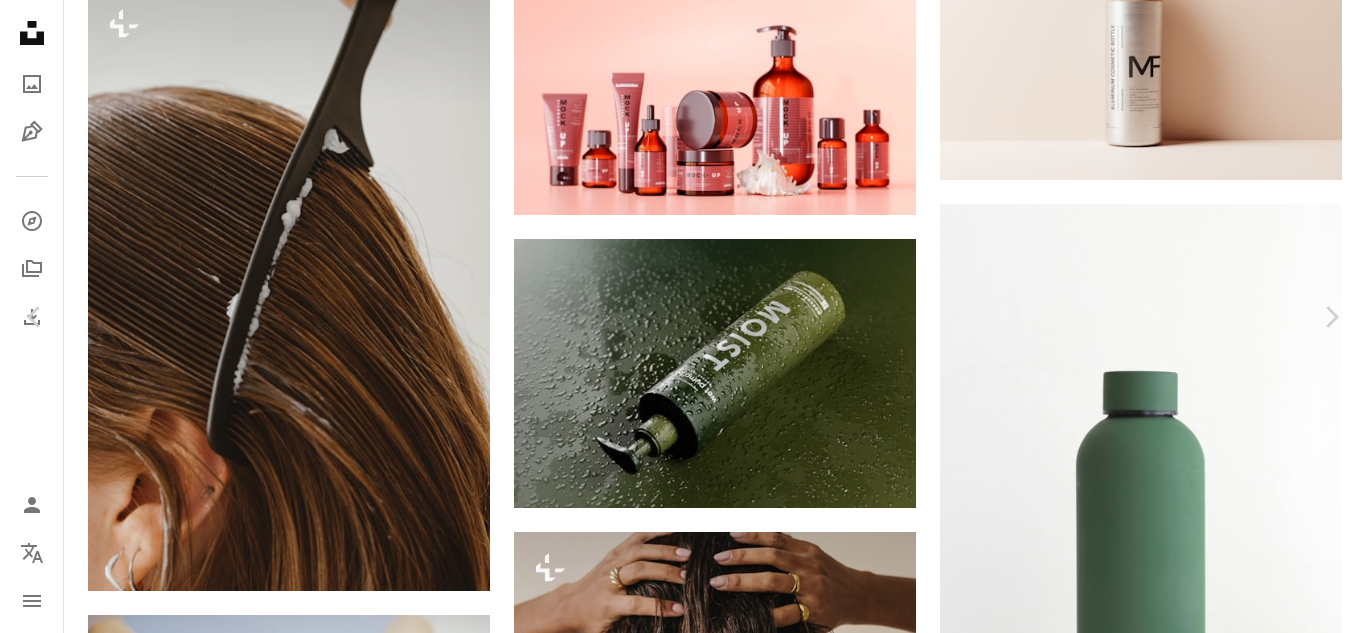 click on "An X shape" at bounding box center [20, 20] 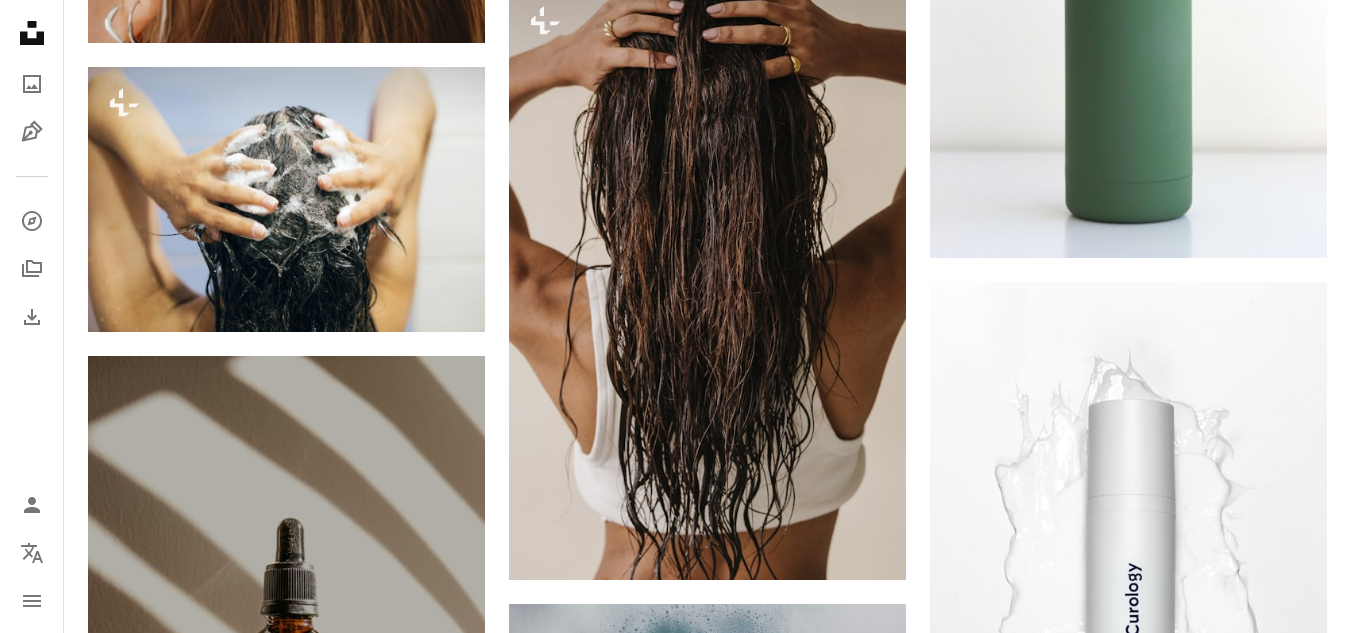 scroll, scrollTop: 6901, scrollLeft: 0, axis: vertical 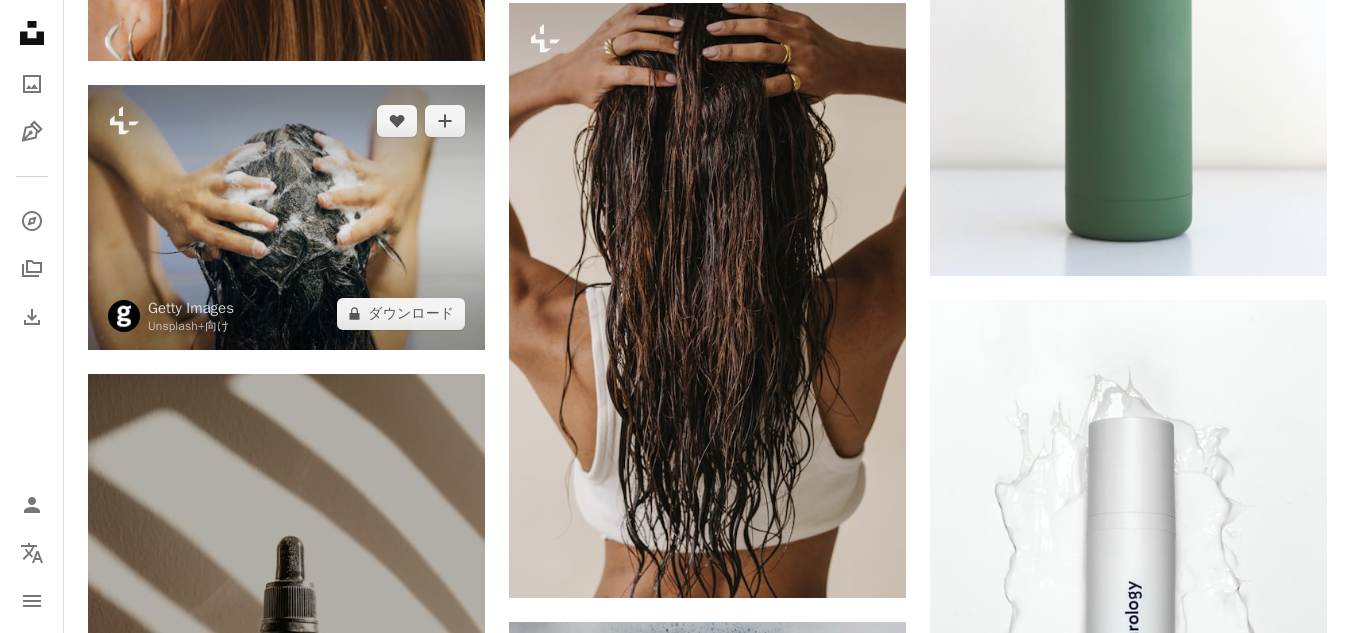 click at bounding box center (286, 217) 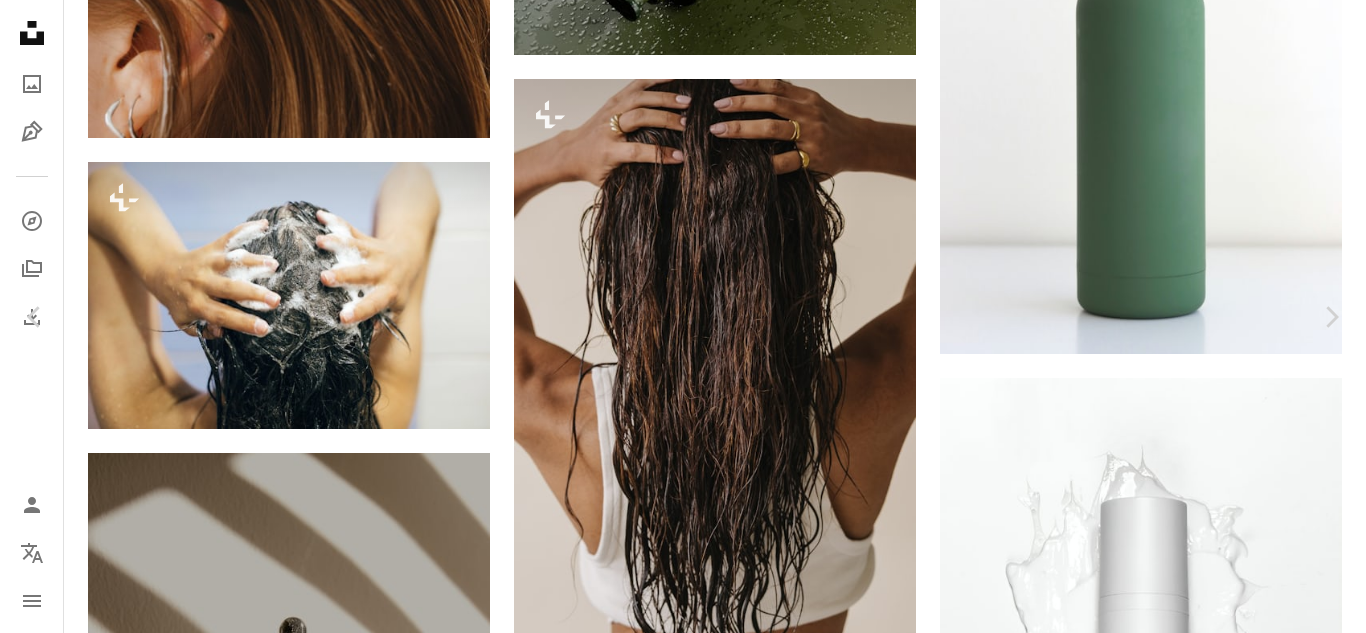 click on "An X shape" at bounding box center (20, 20) 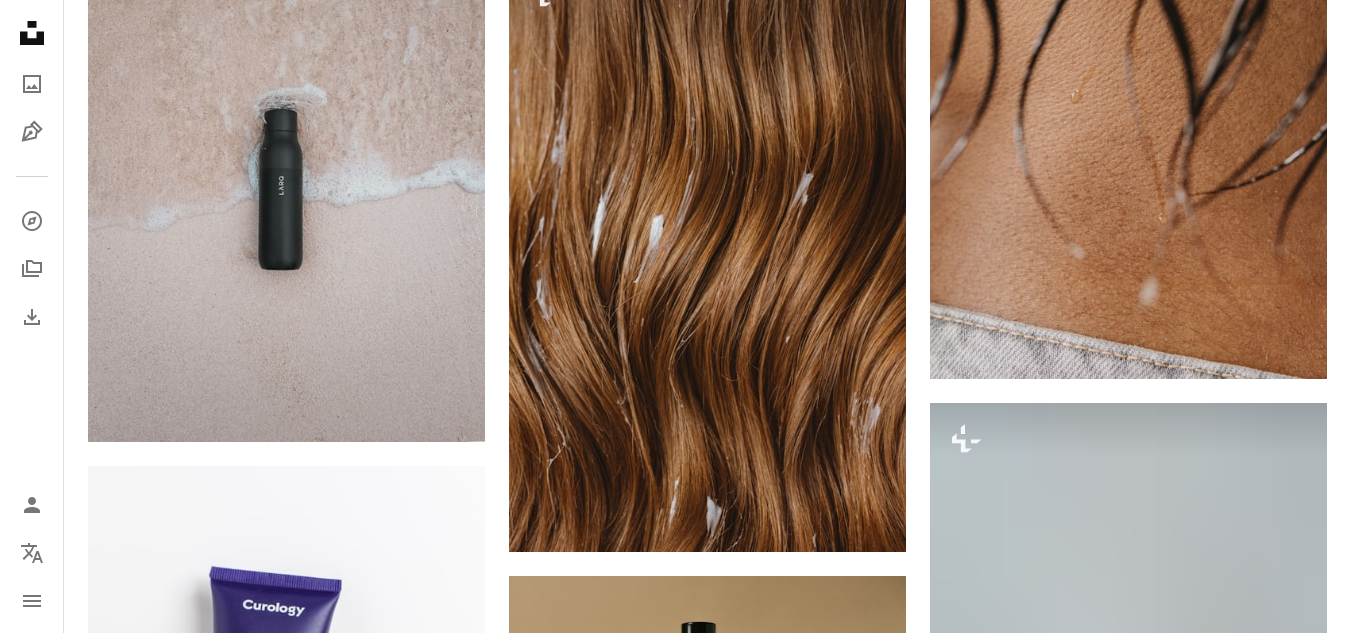 scroll, scrollTop: 10923, scrollLeft: 0, axis: vertical 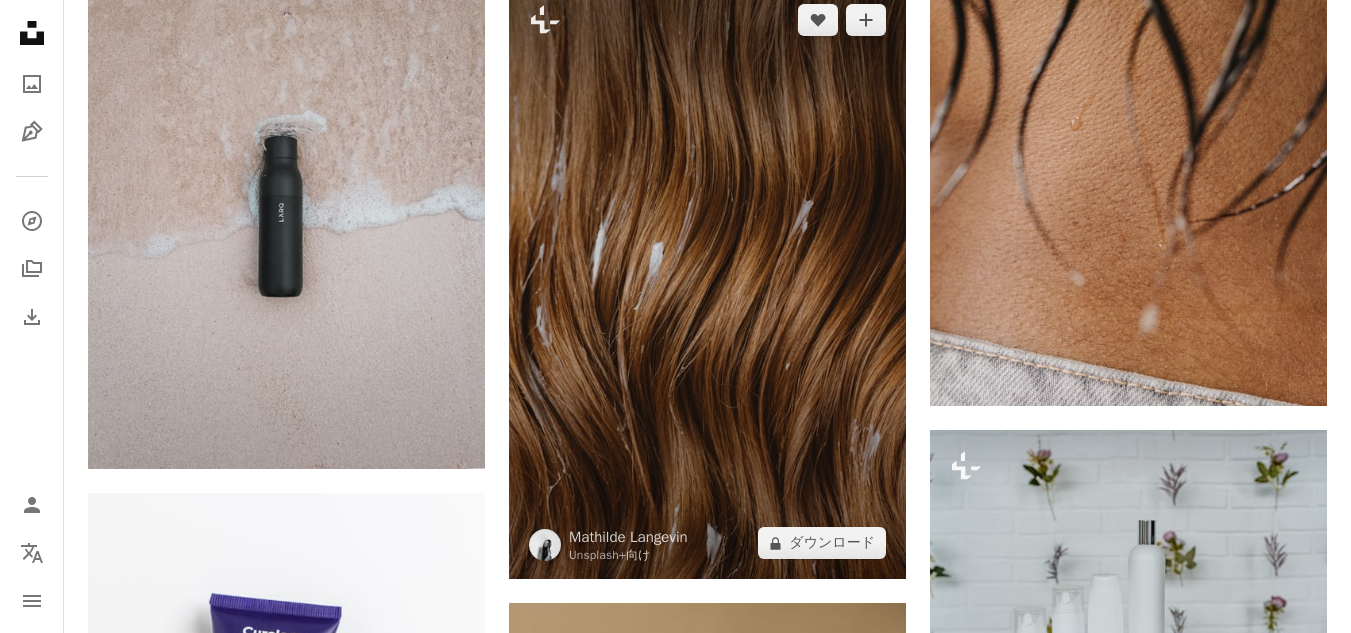 click at bounding box center (707, 282) 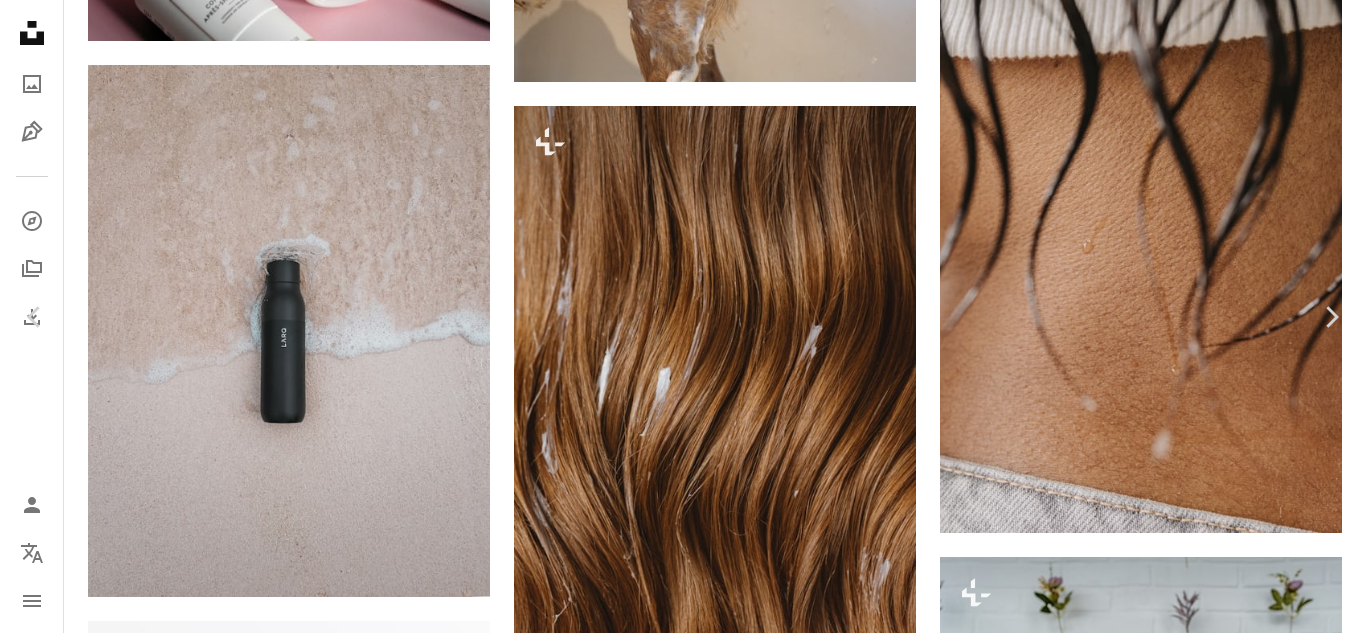 click on "An X shape" at bounding box center [20, 20] 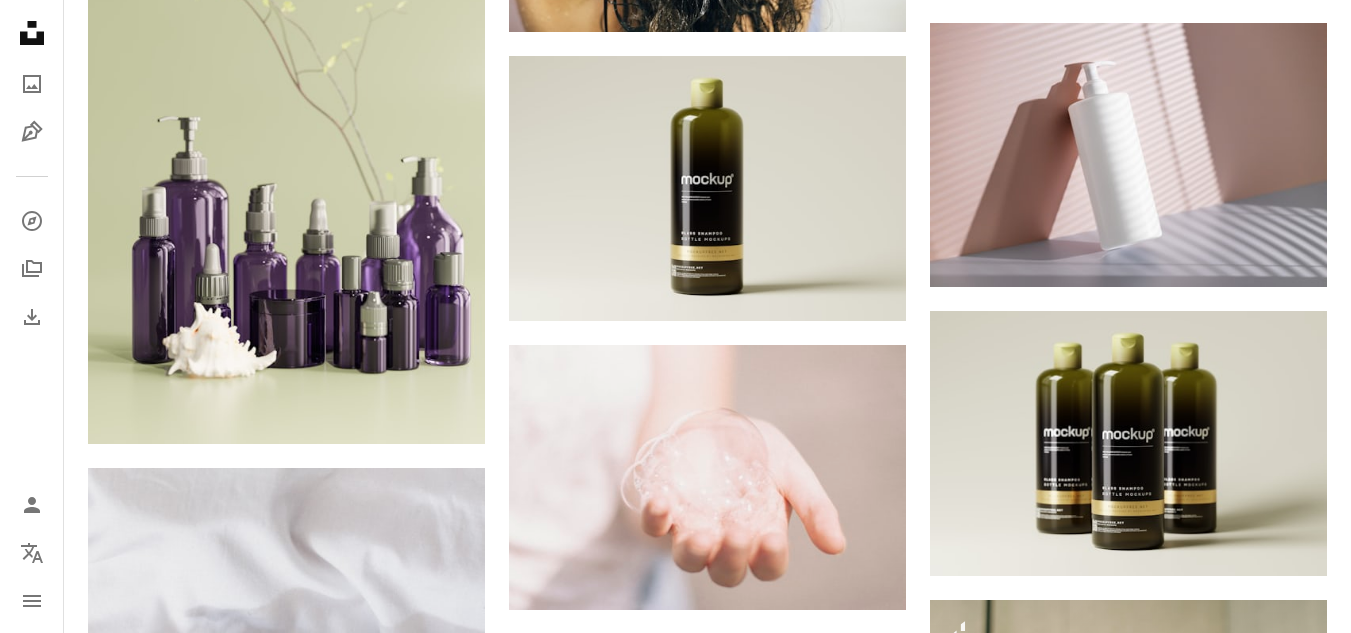 scroll, scrollTop: 10923, scrollLeft: 0, axis: vertical 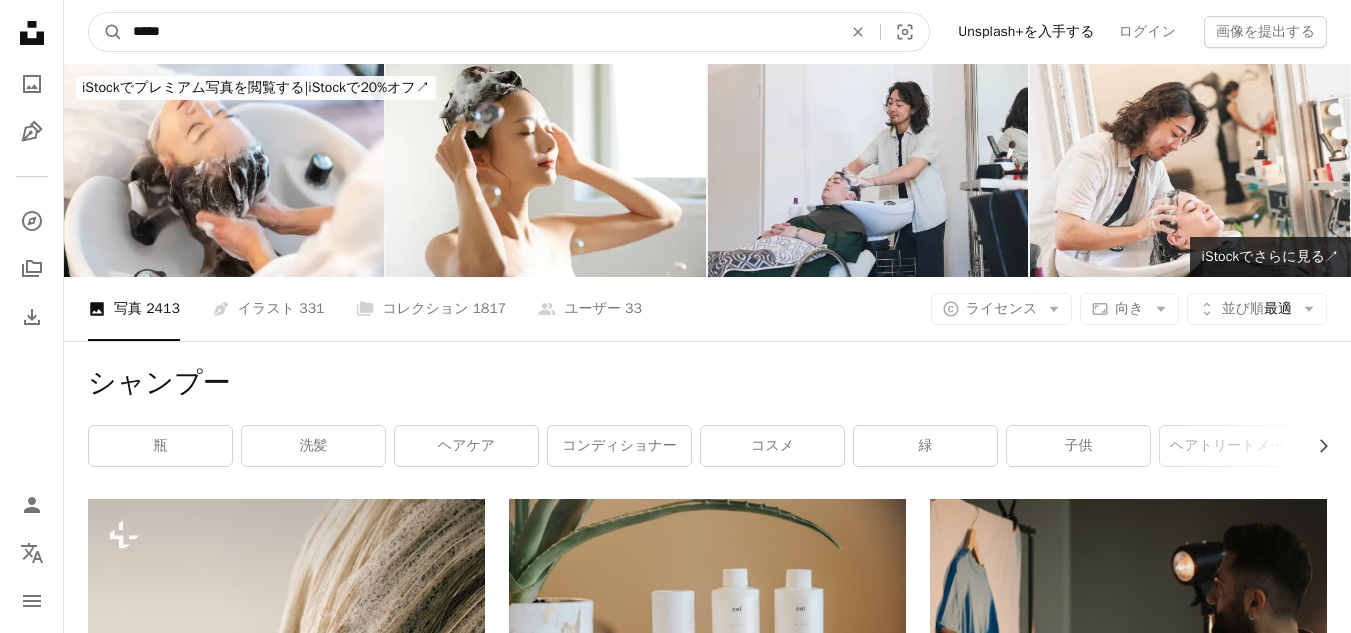 click on "*****" at bounding box center [479, 32] 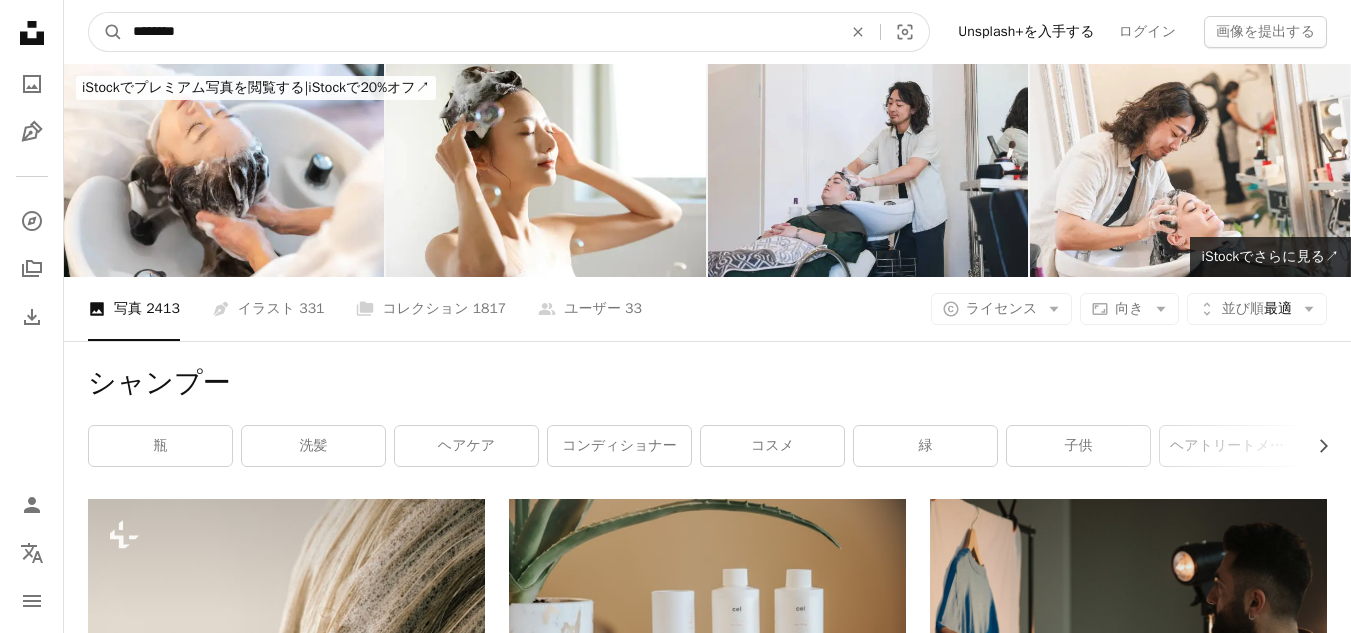type on "********" 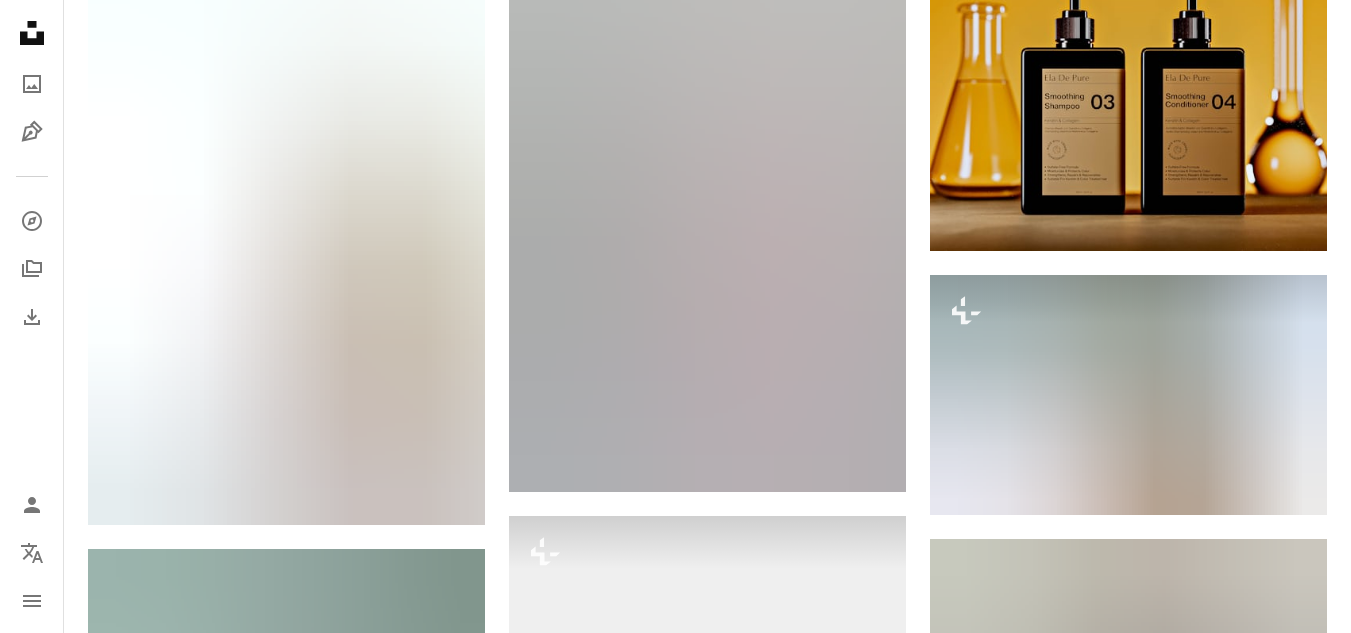 scroll, scrollTop: 1446, scrollLeft: 0, axis: vertical 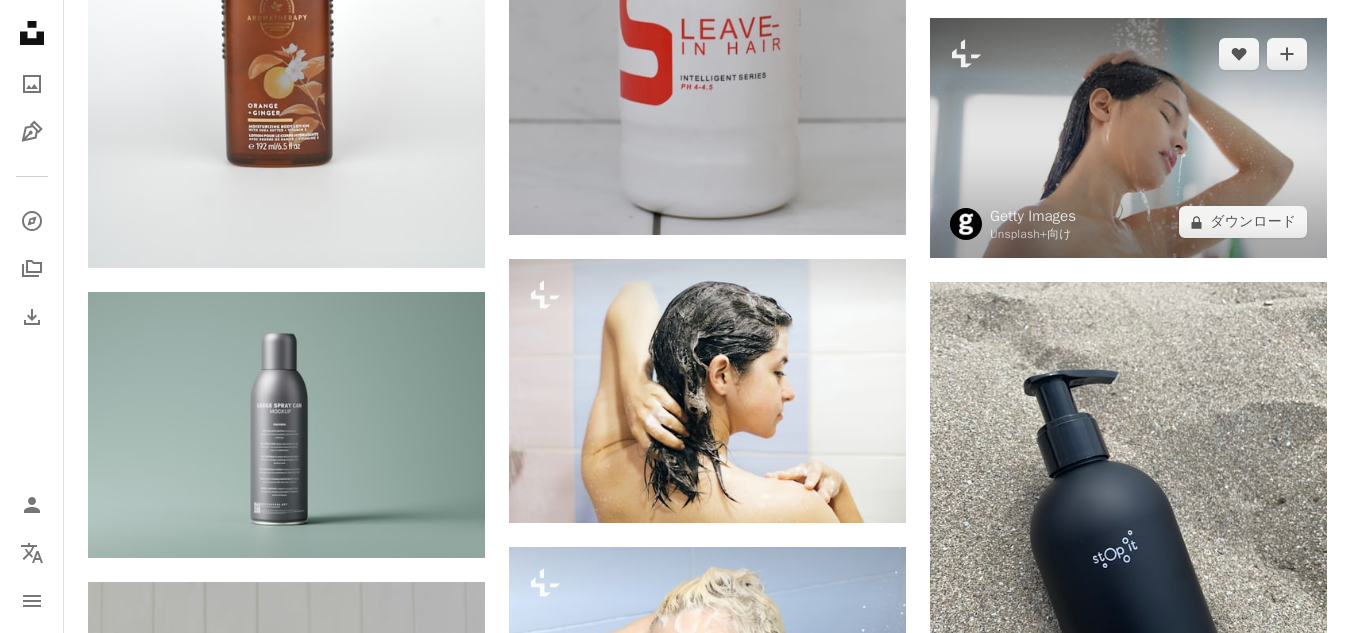 click at bounding box center [1128, 138] 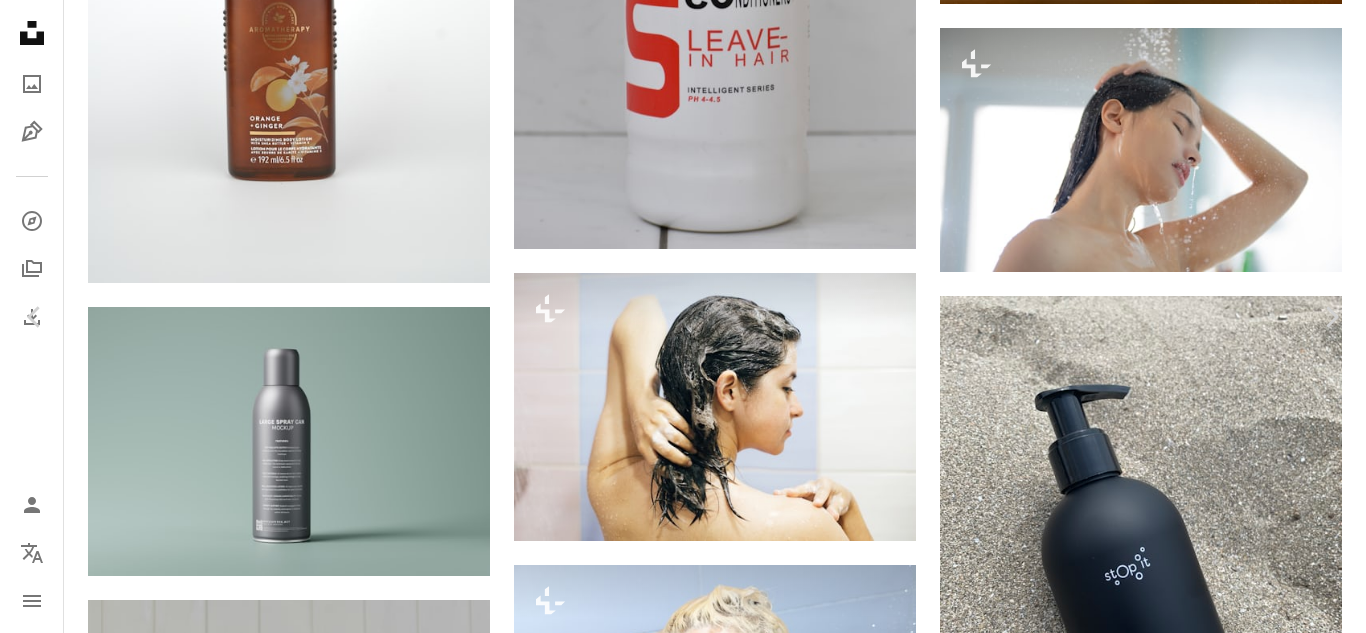 click on "An X shape" at bounding box center (20, 20) 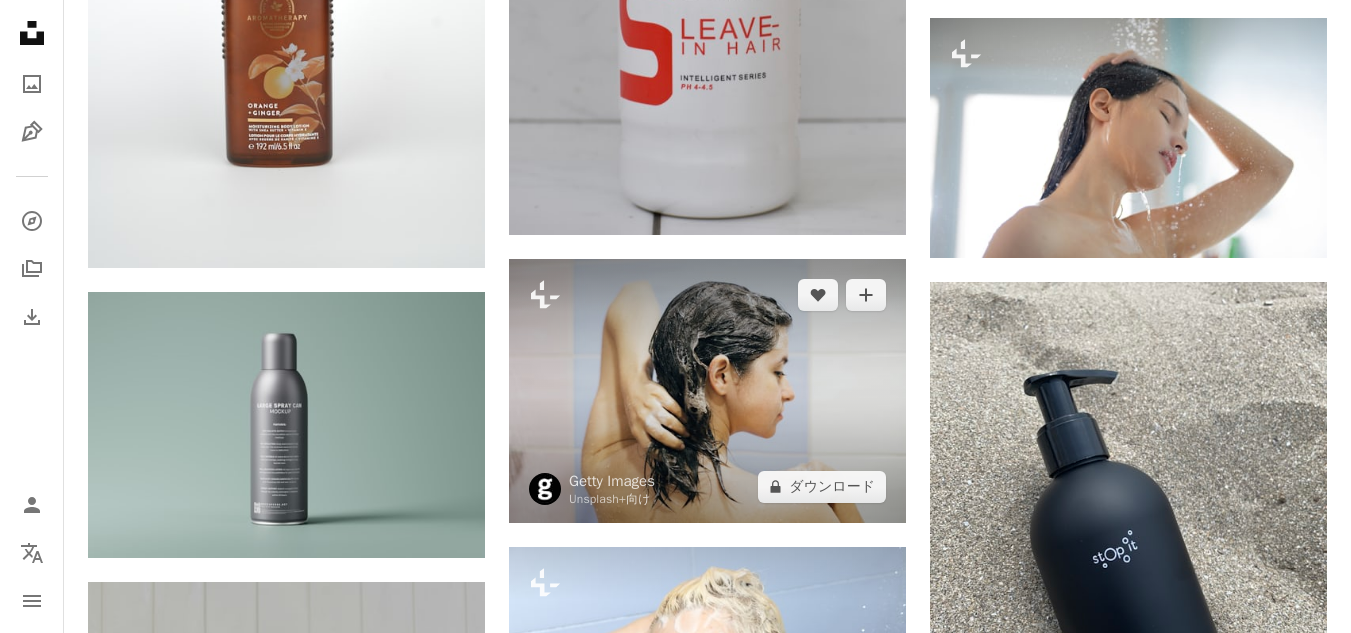click at bounding box center (707, 391) 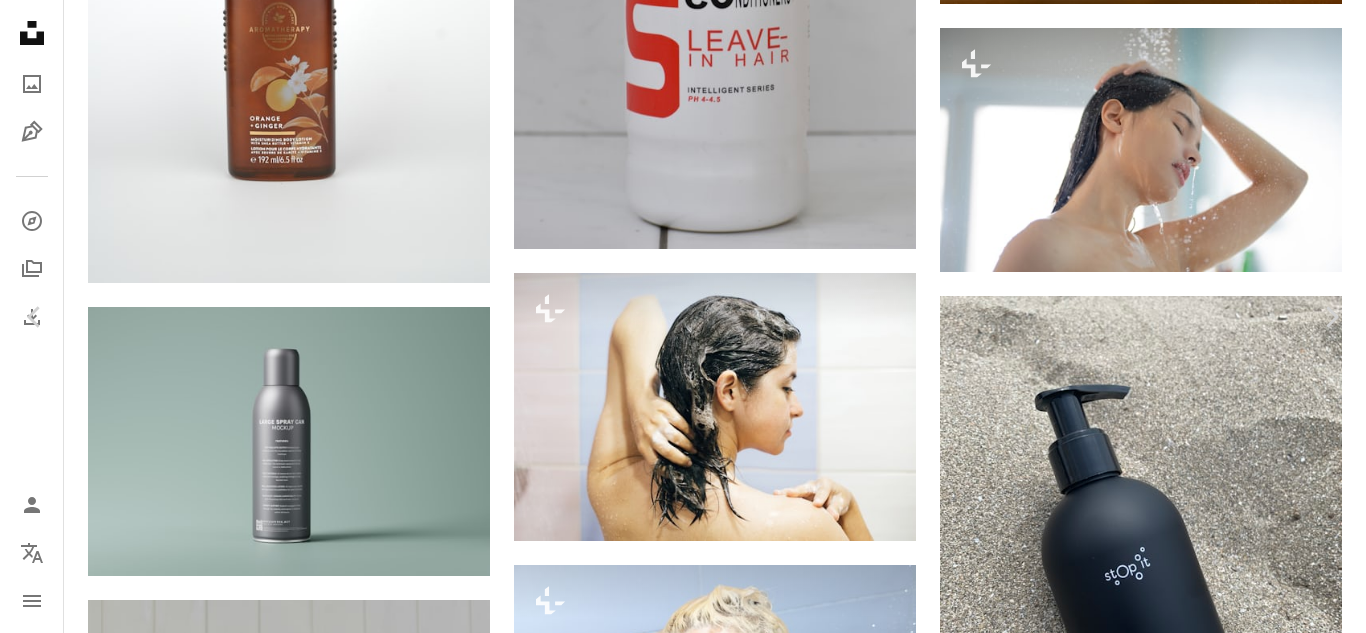 click on "An X shape" at bounding box center (20, 20) 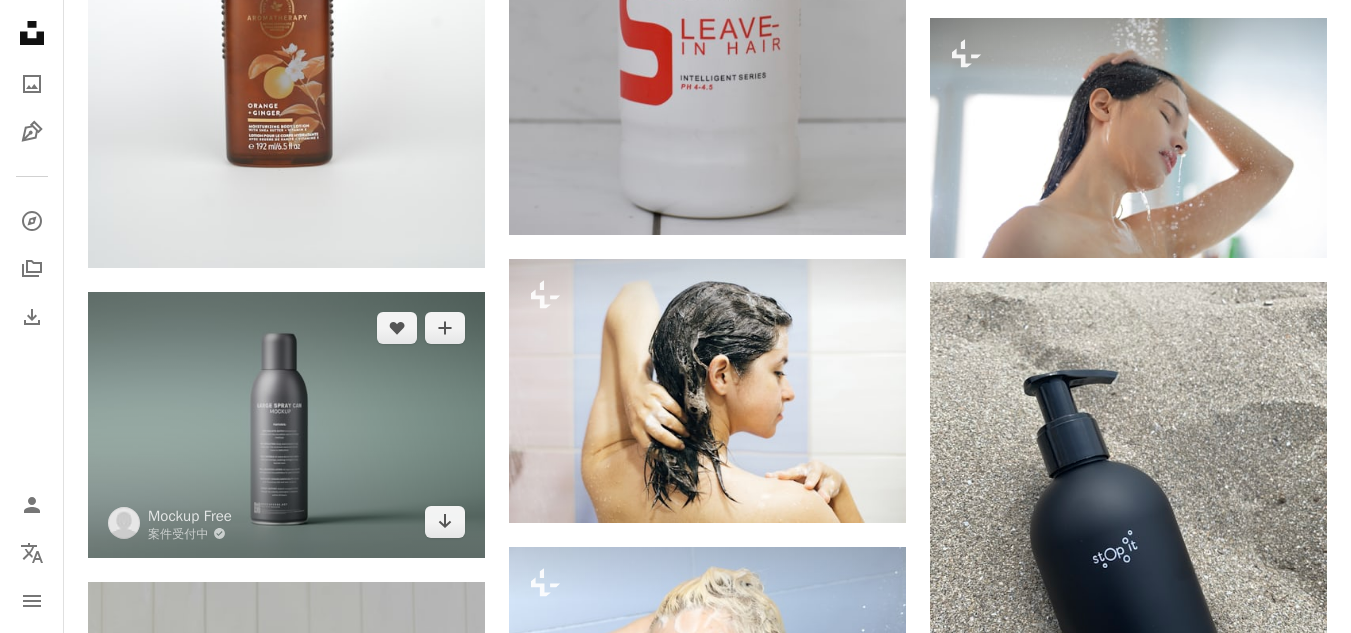 click at bounding box center [286, 424] 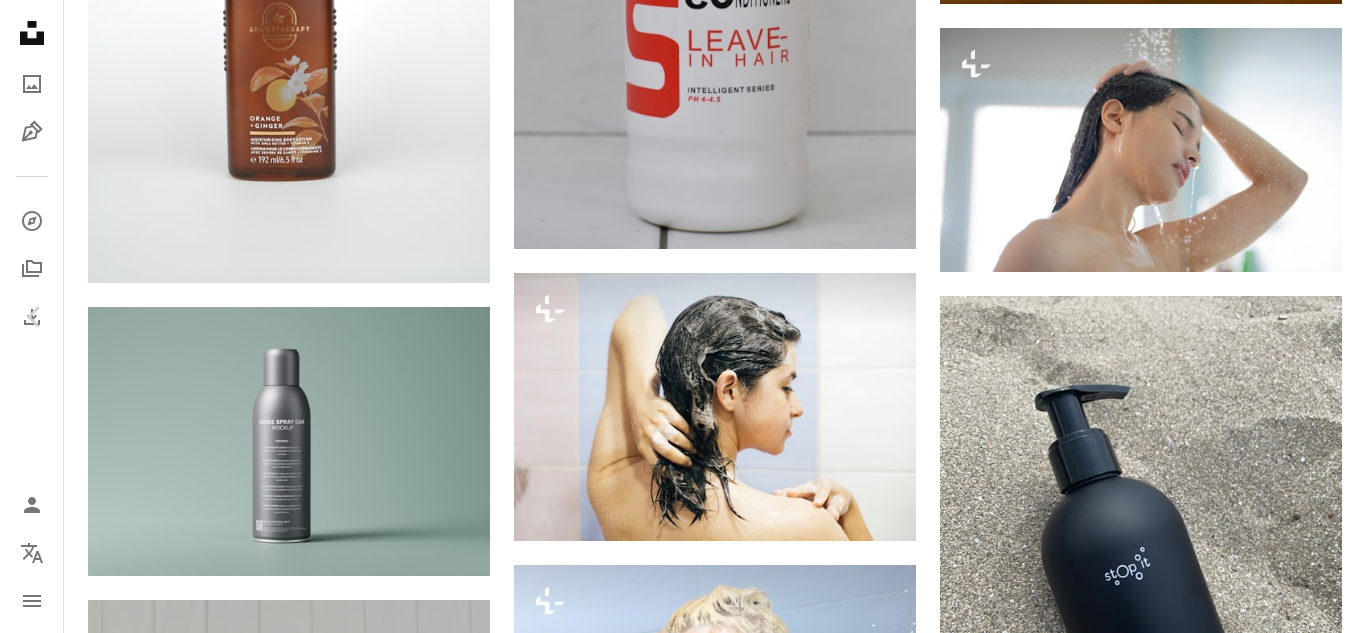 click on "An X shape" at bounding box center (20, 20) 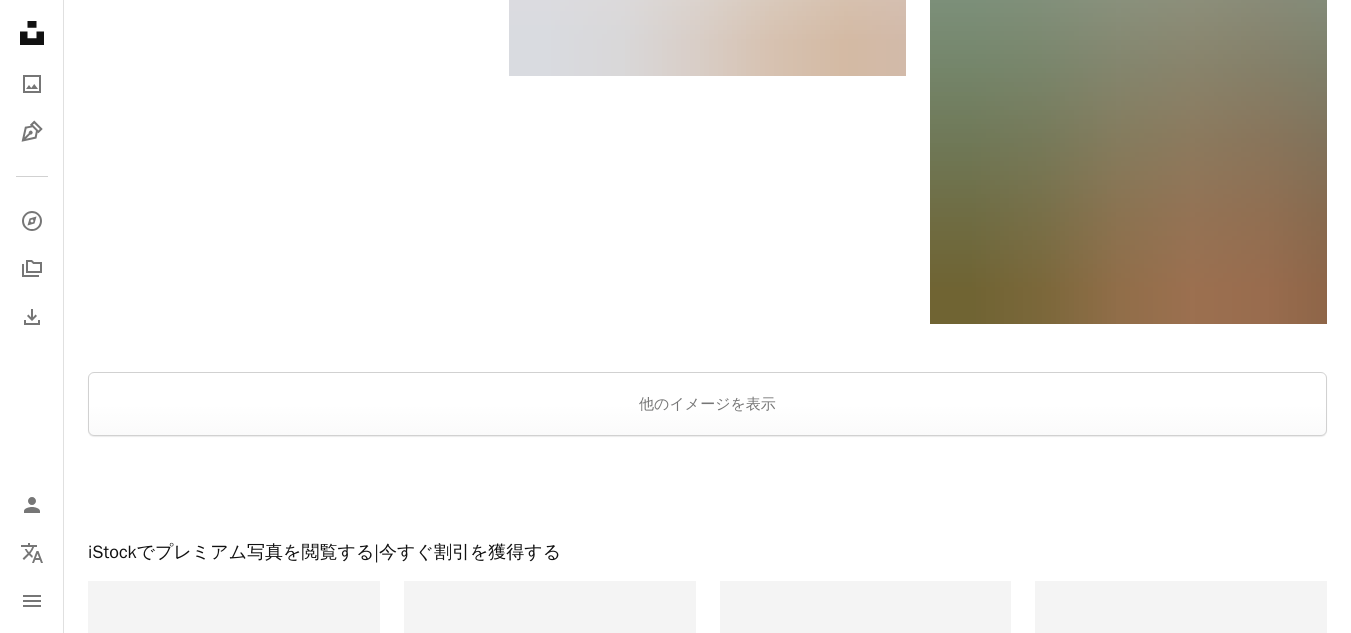 scroll, scrollTop: 3498, scrollLeft: 0, axis: vertical 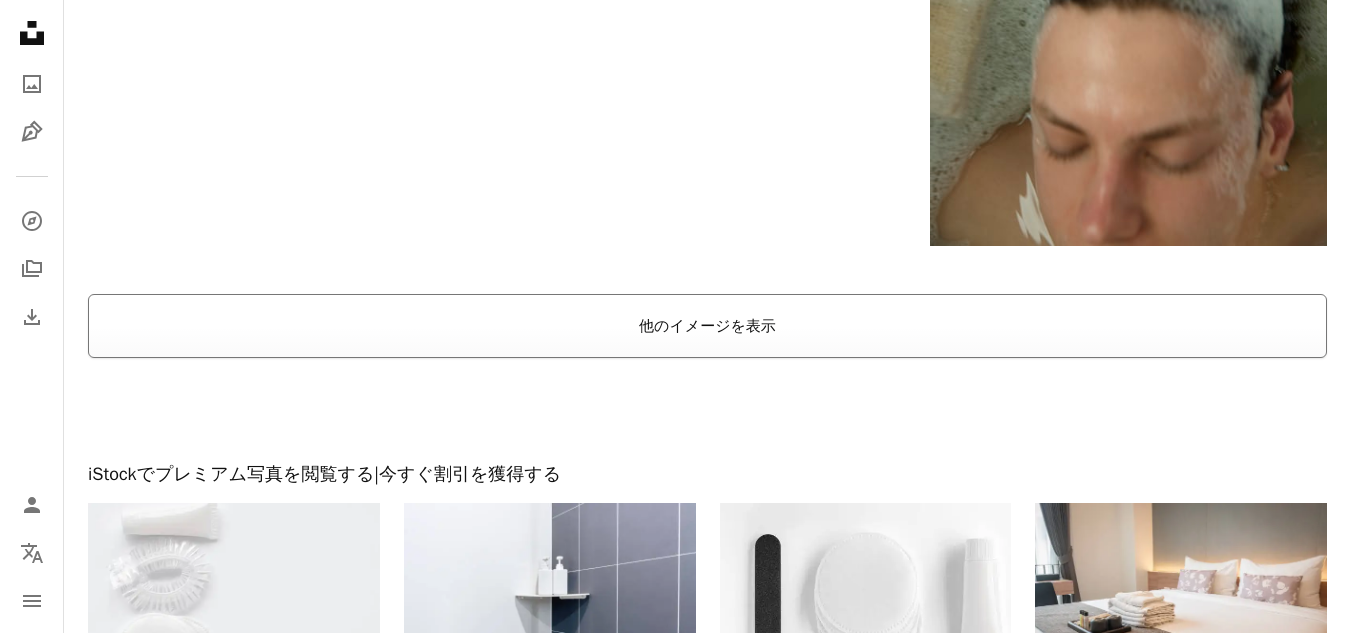 click on "他のイメージを表示" at bounding box center [707, 326] 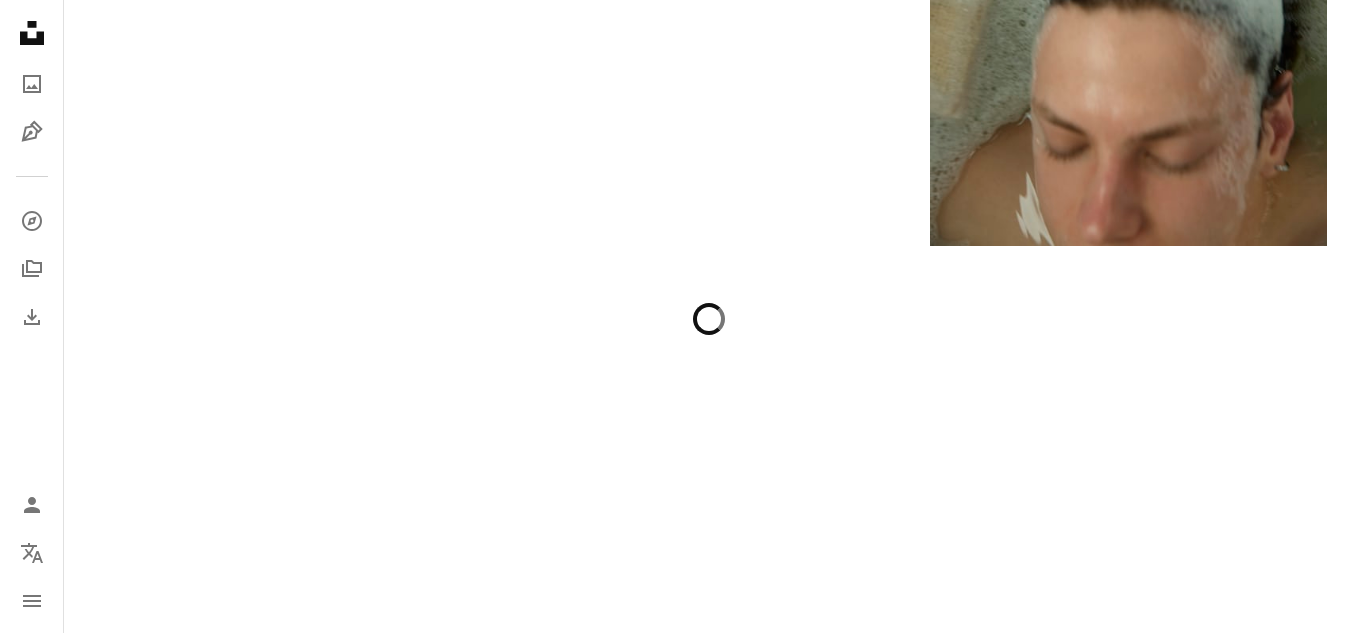click at bounding box center (707, 706) 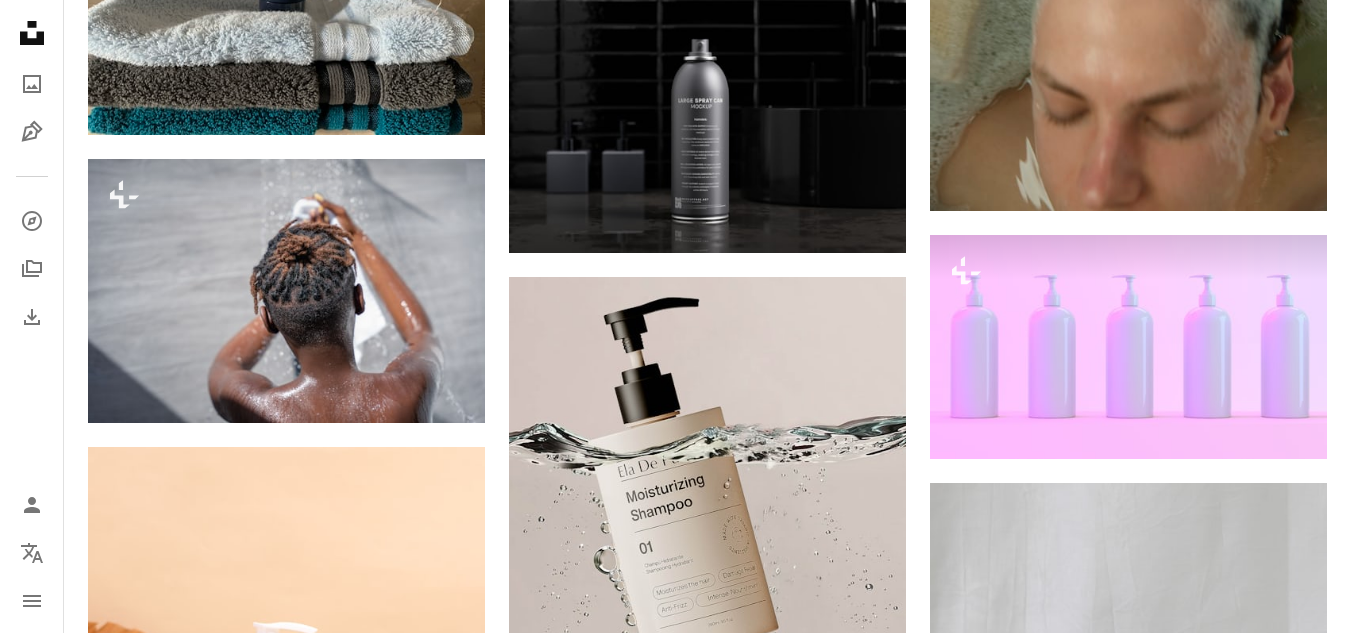 scroll, scrollTop: 3833, scrollLeft: 0, axis: vertical 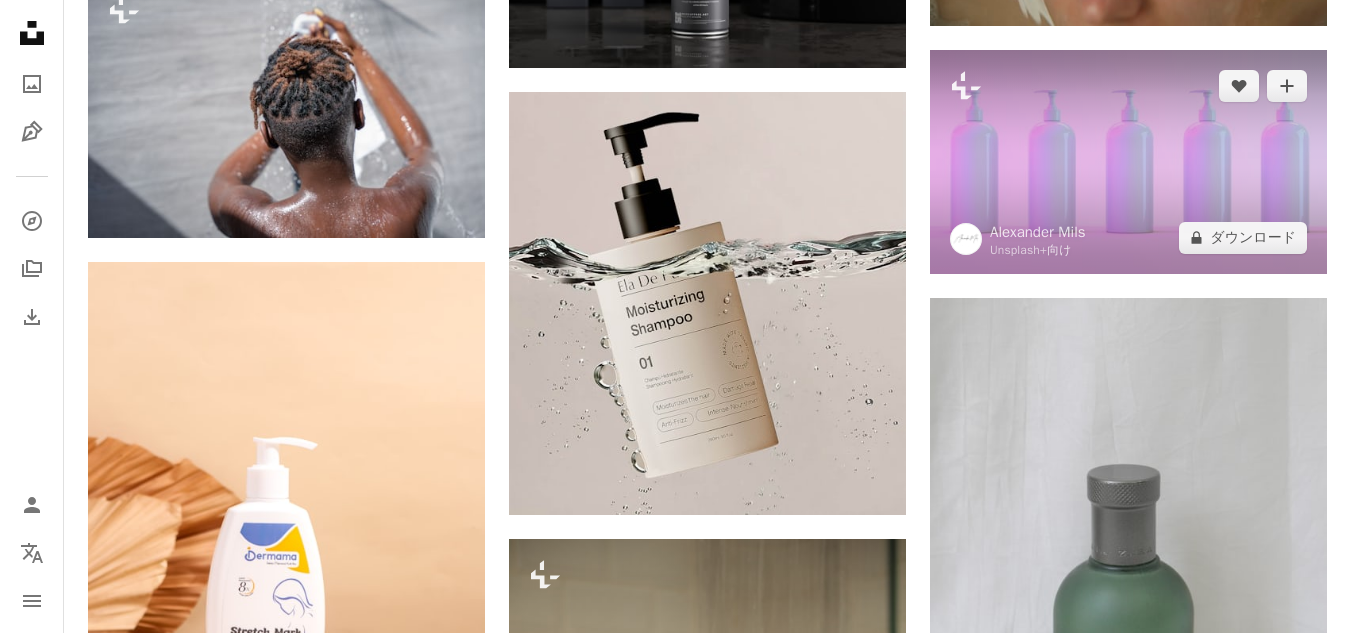 click at bounding box center [1128, 161] 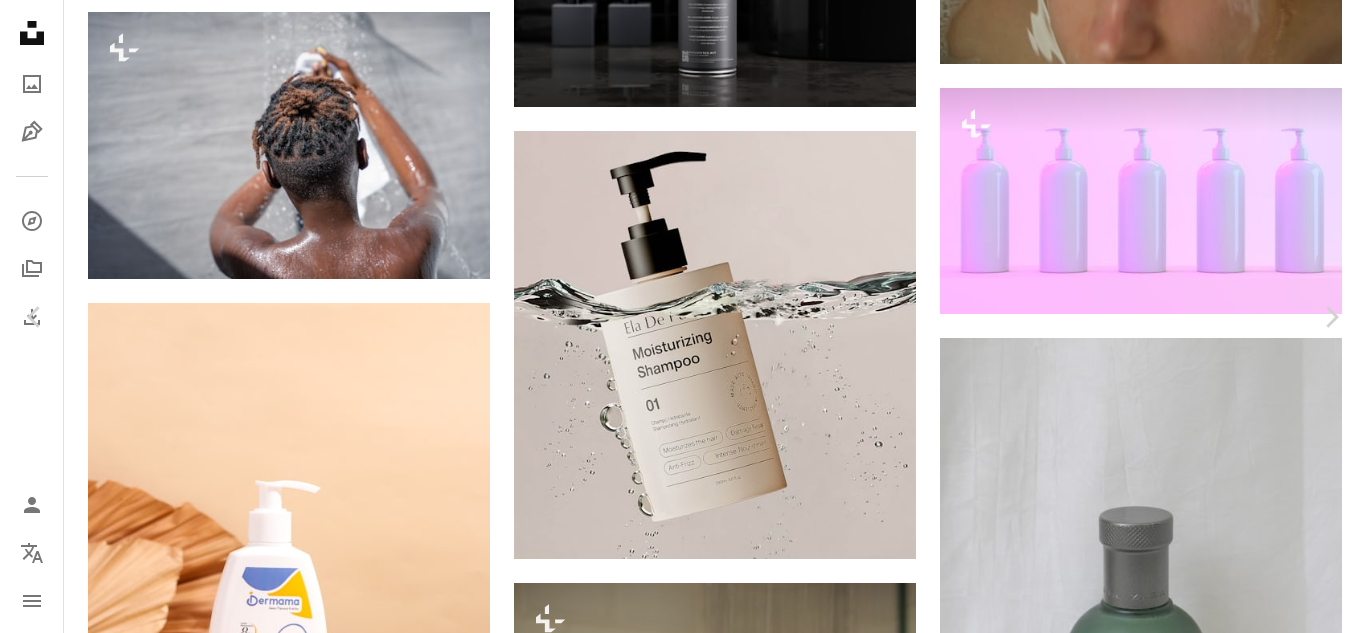 click on "An X shape" at bounding box center (20, 20) 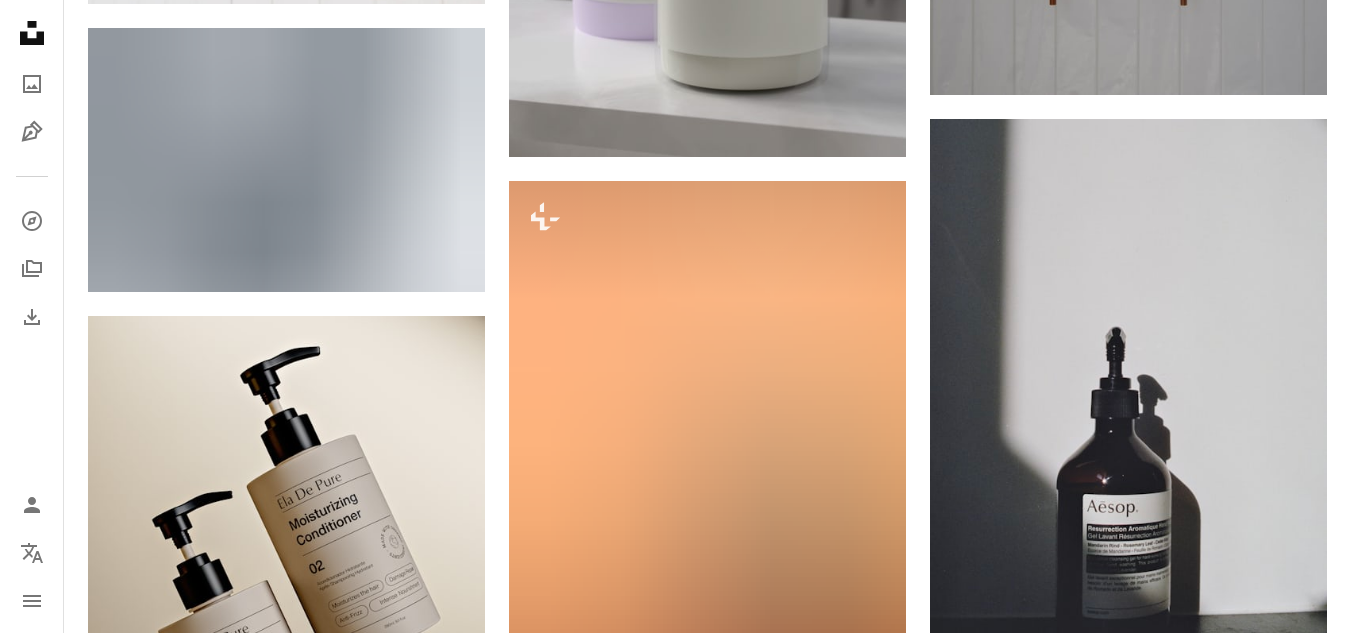 scroll, scrollTop: 8579, scrollLeft: 0, axis: vertical 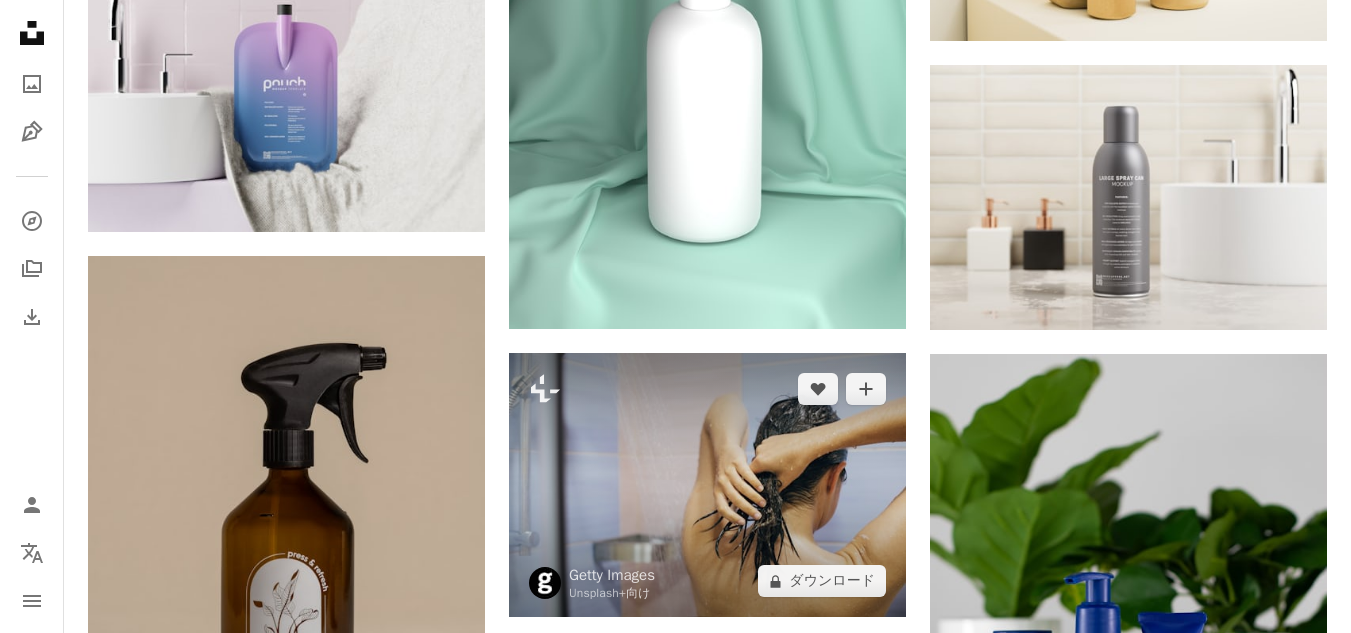 click at bounding box center [707, 485] 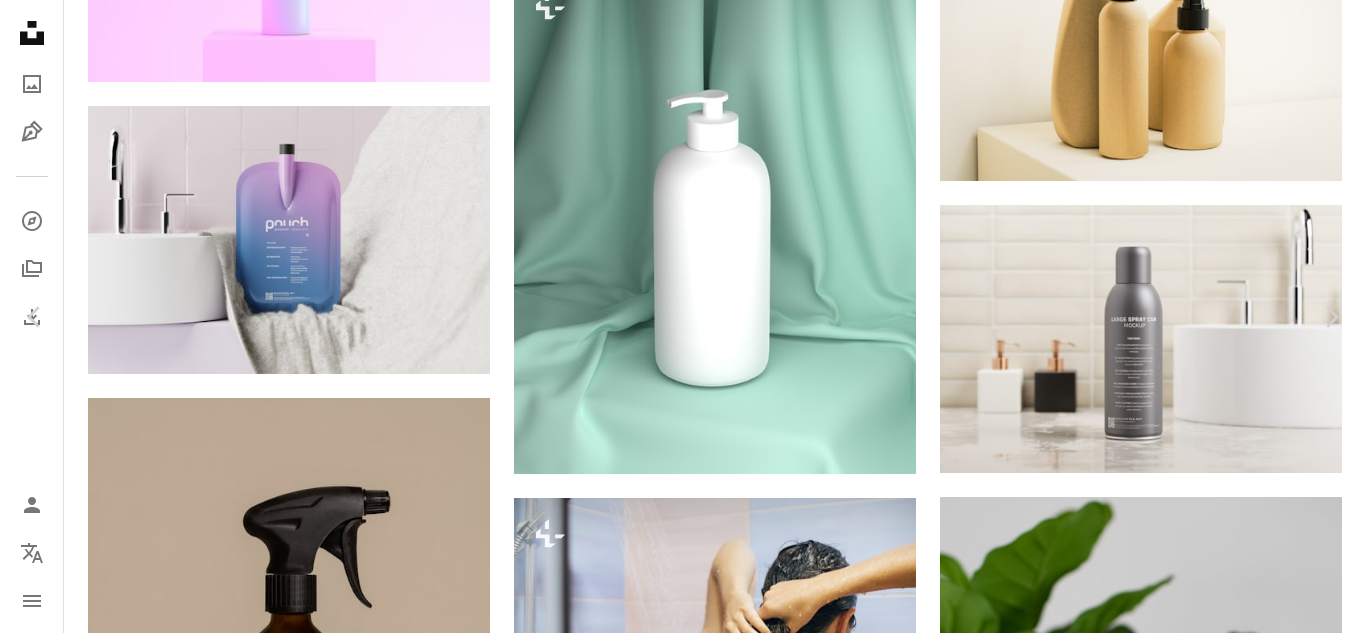click on "An X shape" at bounding box center [20, 20] 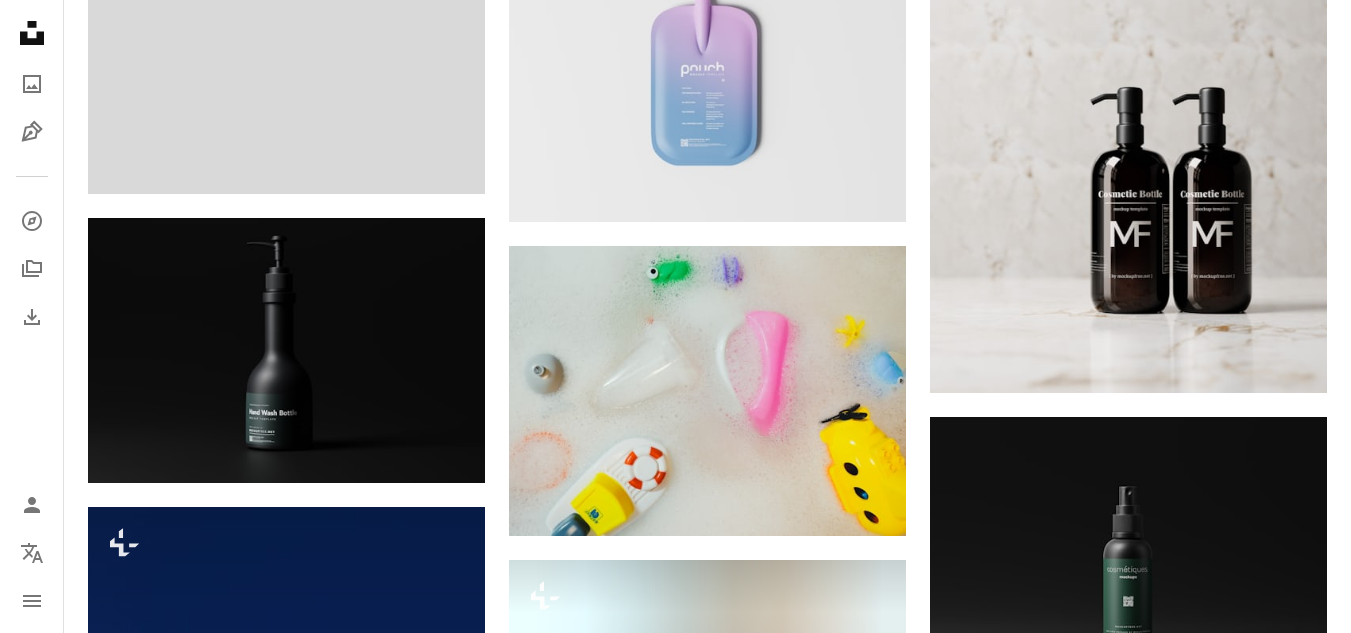 scroll, scrollTop: 18340, scrollLeft: 0, axis: vertical 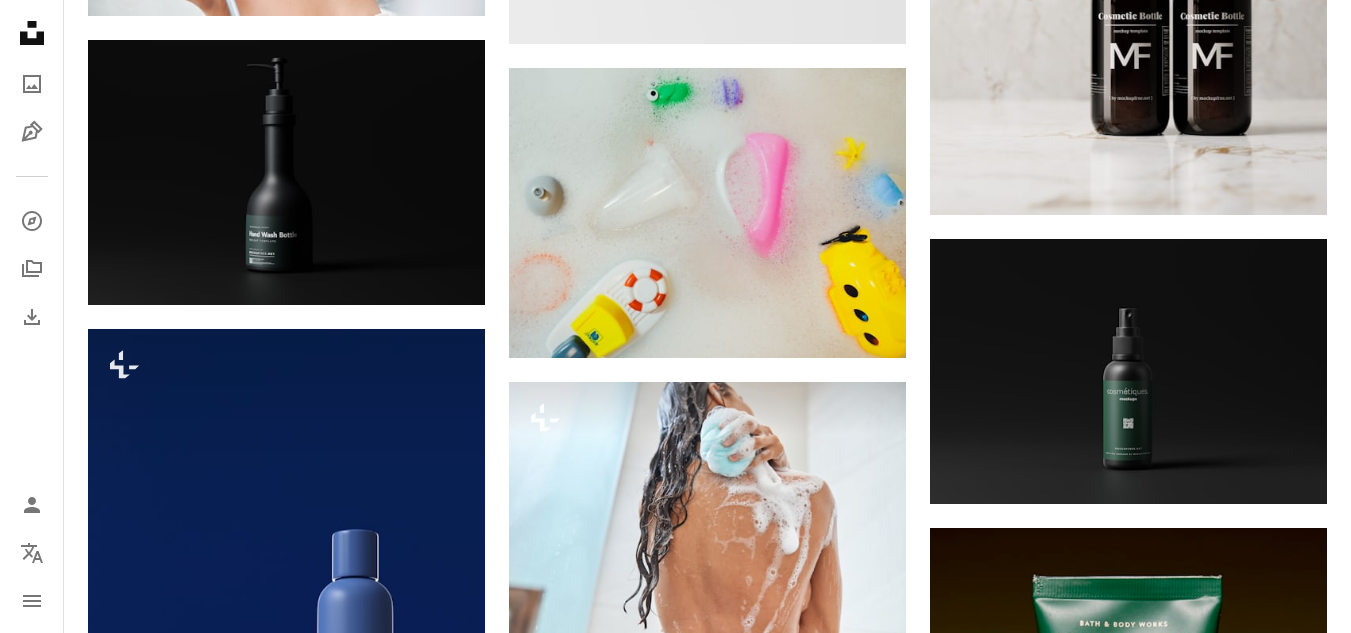 click 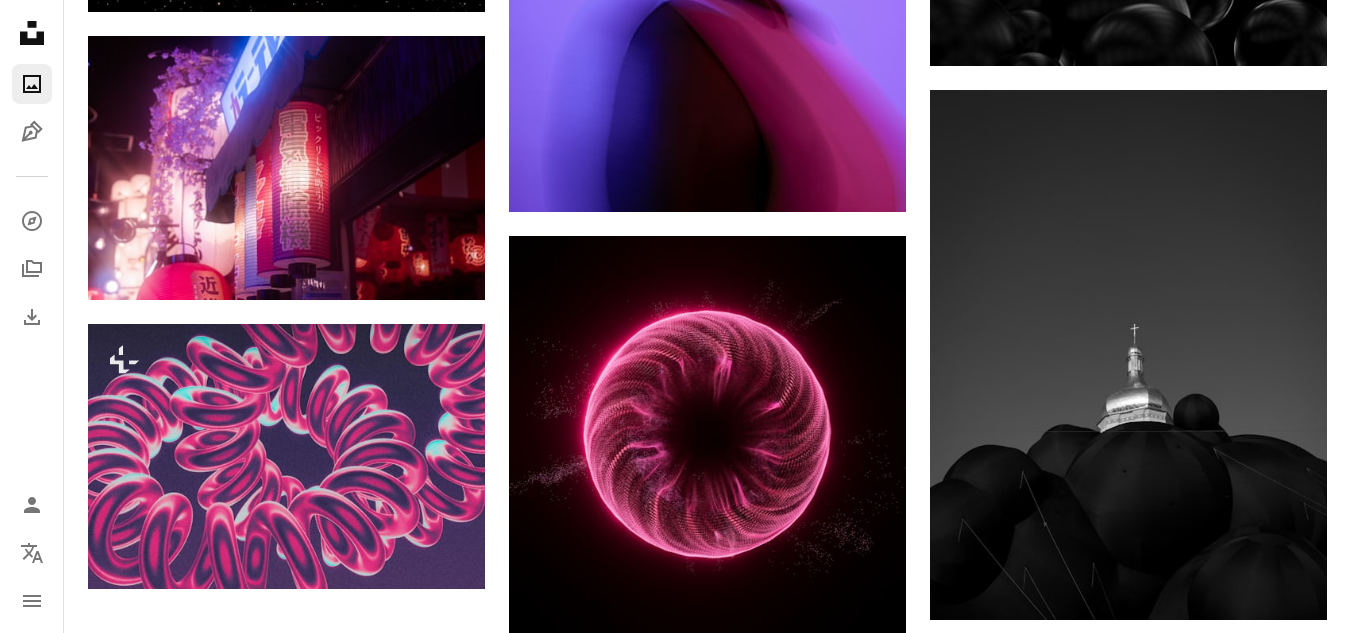 scroll, scrollTop: 0, scrollLeft: 0, axis: both 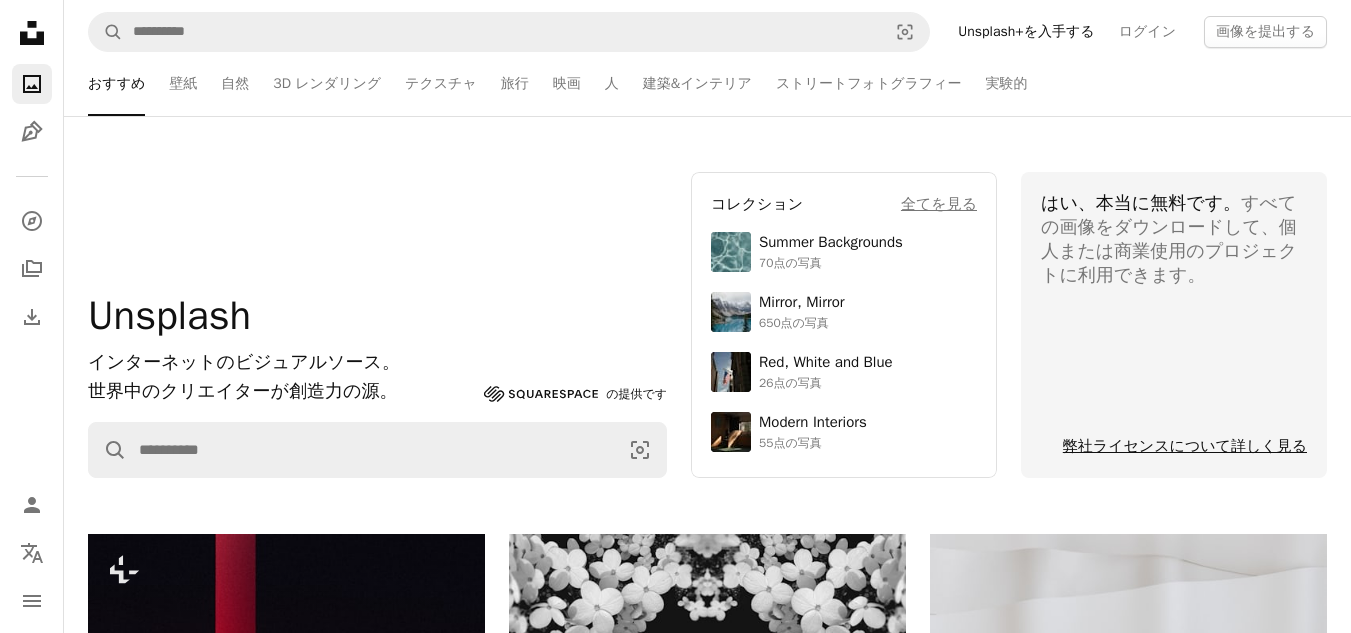 click on "弊社ライセンスについて詳しく見る" at bounding box center (1185, 446) 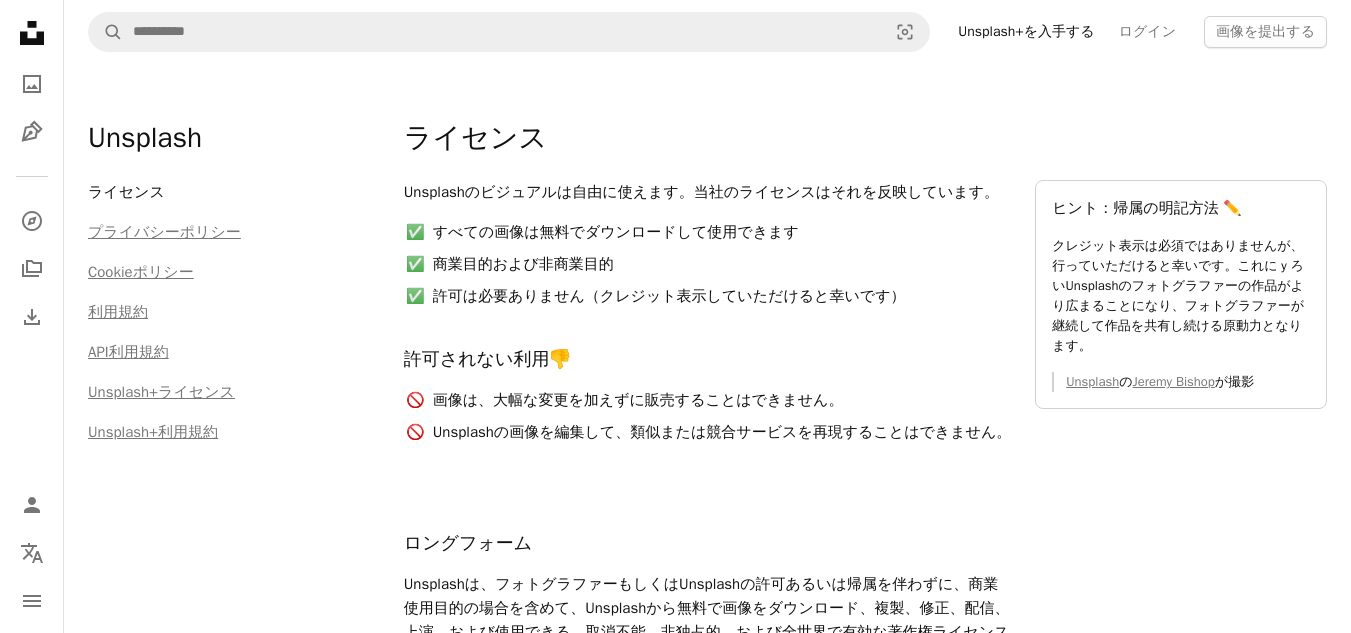 click on "Unsplash の Jeremy Bishop が撮影" at bounding box center [1181, 336] 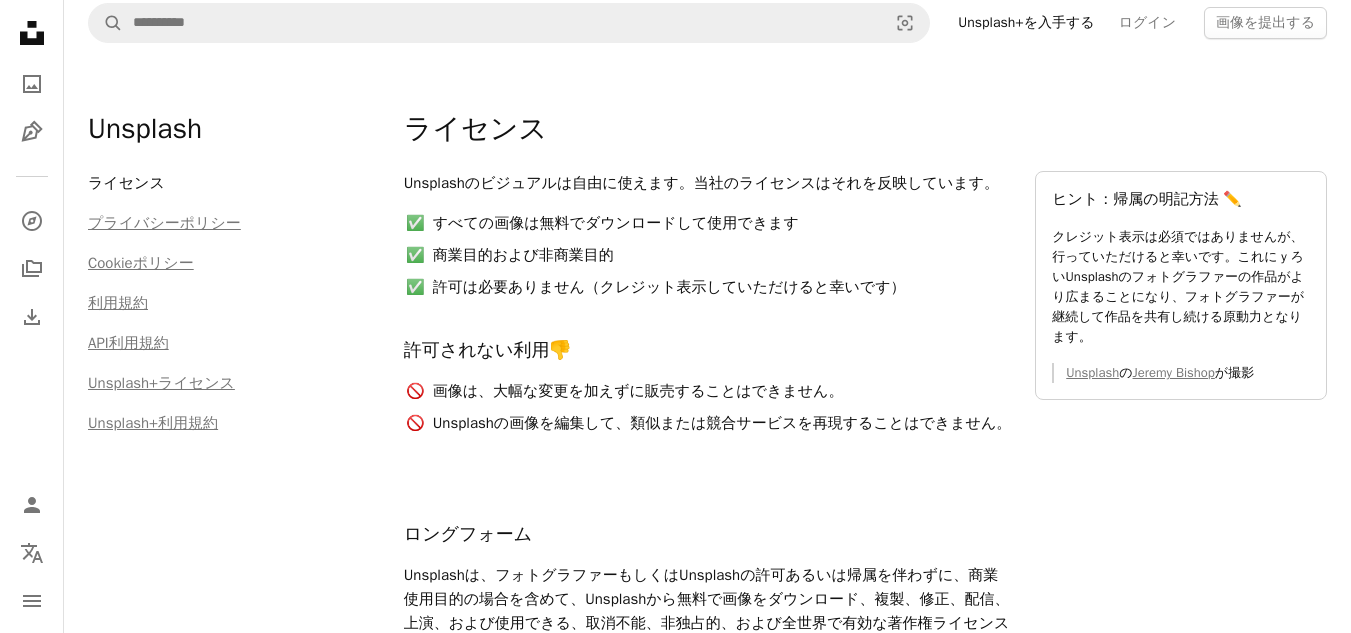 scroll, scrollTop: 5, scrollLeft: 0, axis: vertical 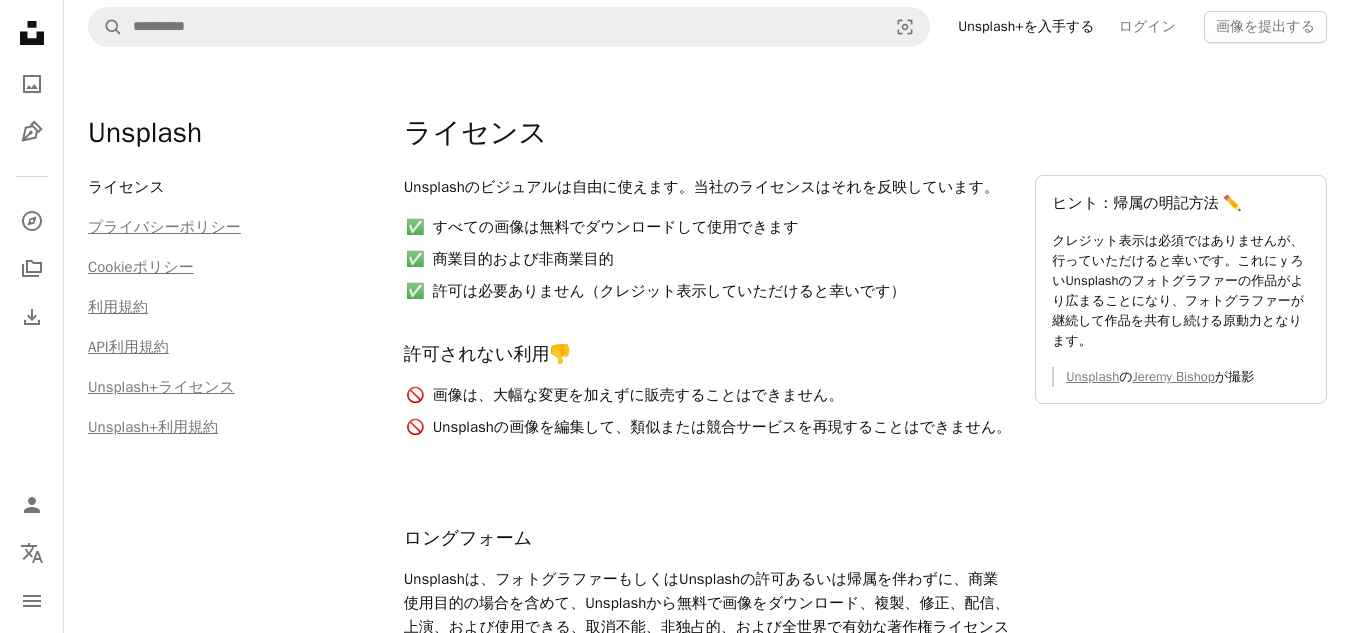 click on "Unsplash logo Unsplash ホーム A photo Pen Tool A compass A stack of folders Download Person Localization icon navigation menu" at bounding box center [32, 316] 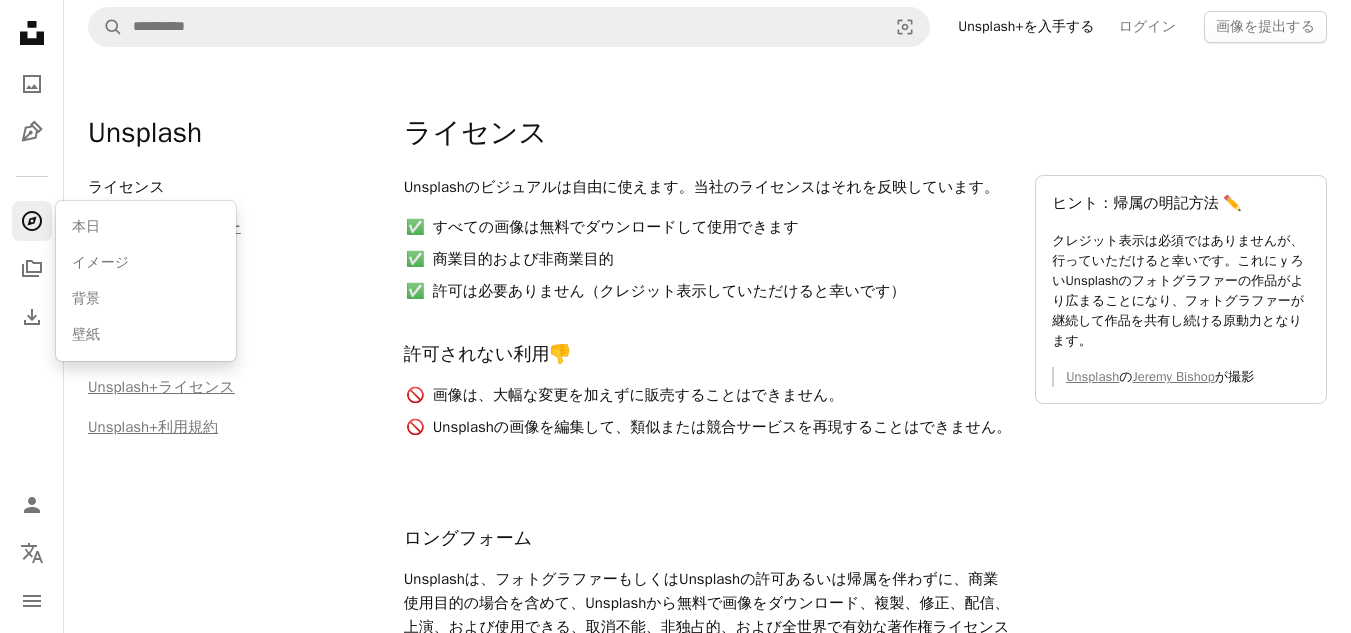 click on "A compass" 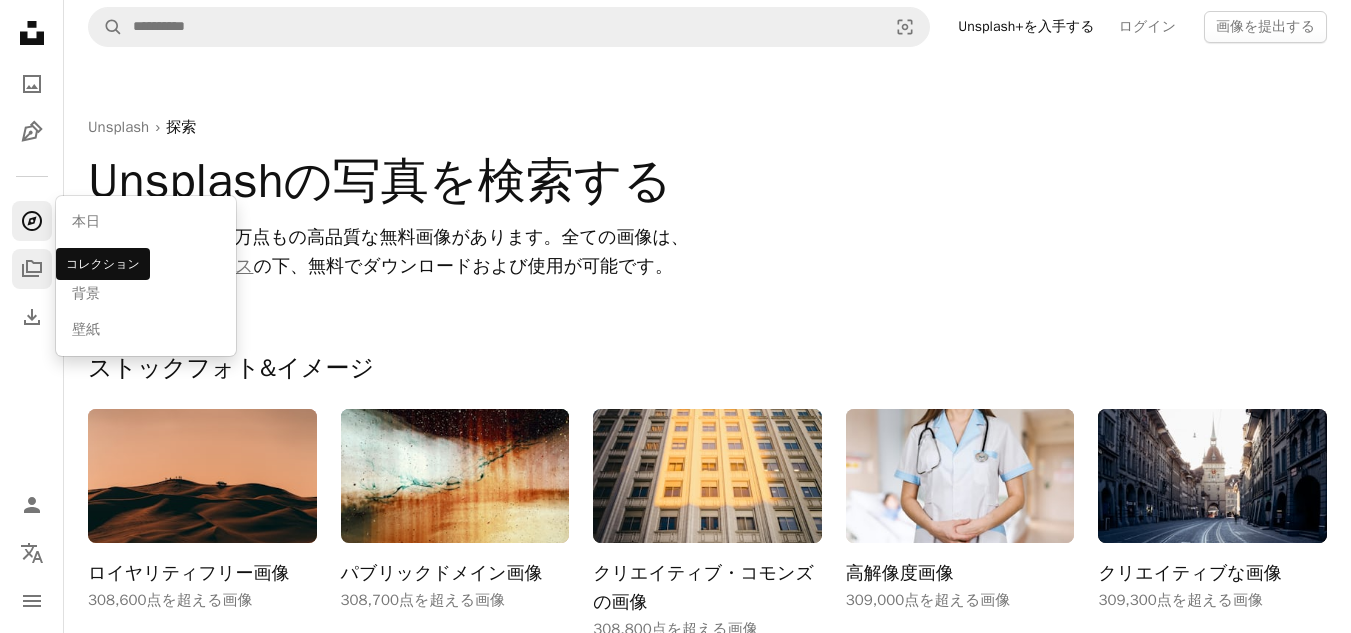 scroll, scrollTop: 0, scrollLeft: 0, axis: both 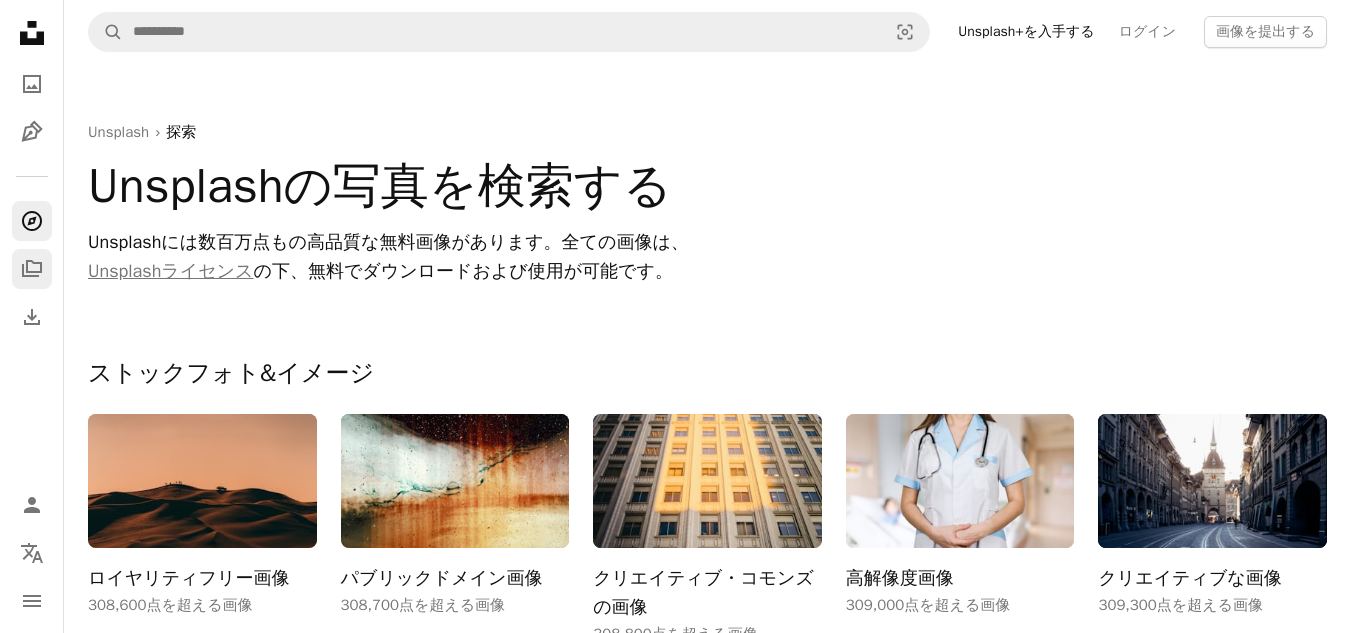 click on "A stack of folders" 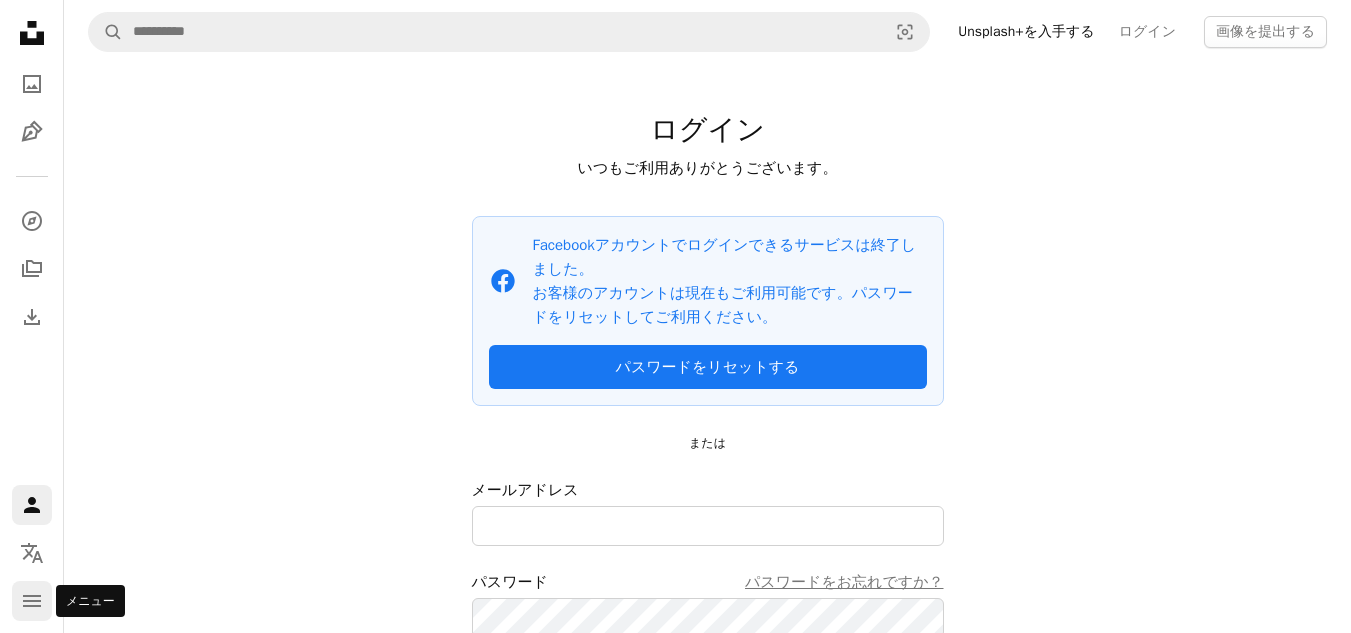 click on "navigation menu" 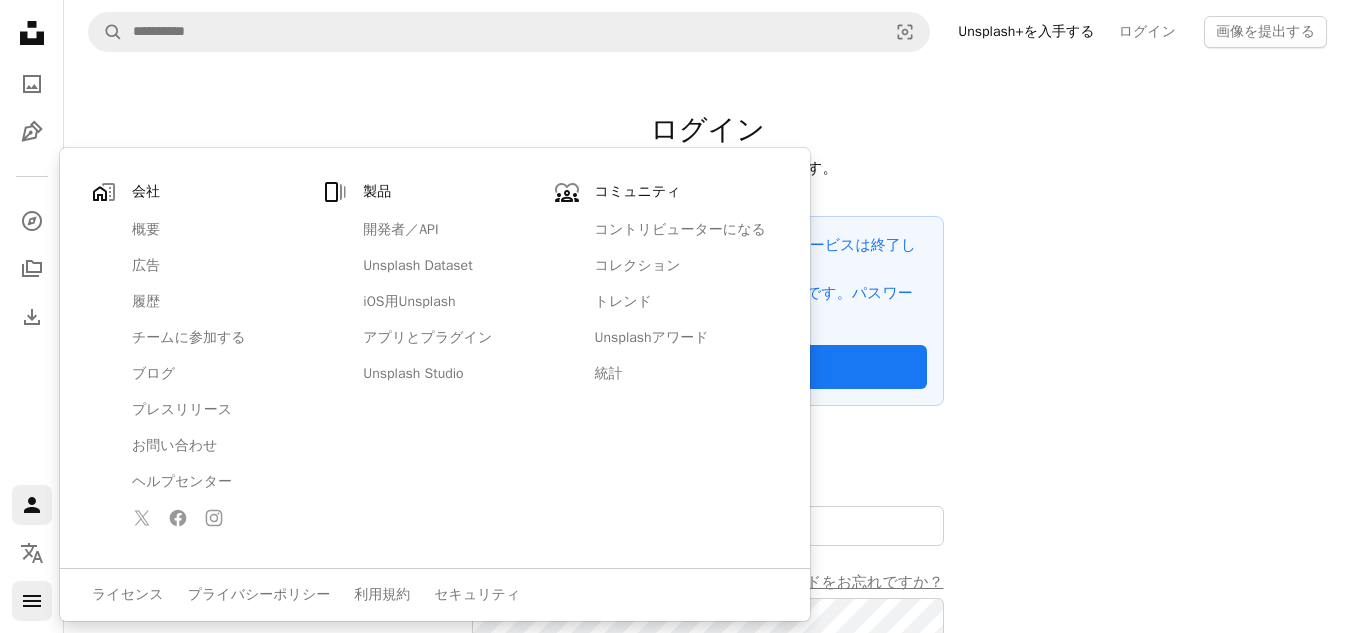 click on "navigation menu" at bounding box center [32, 601] 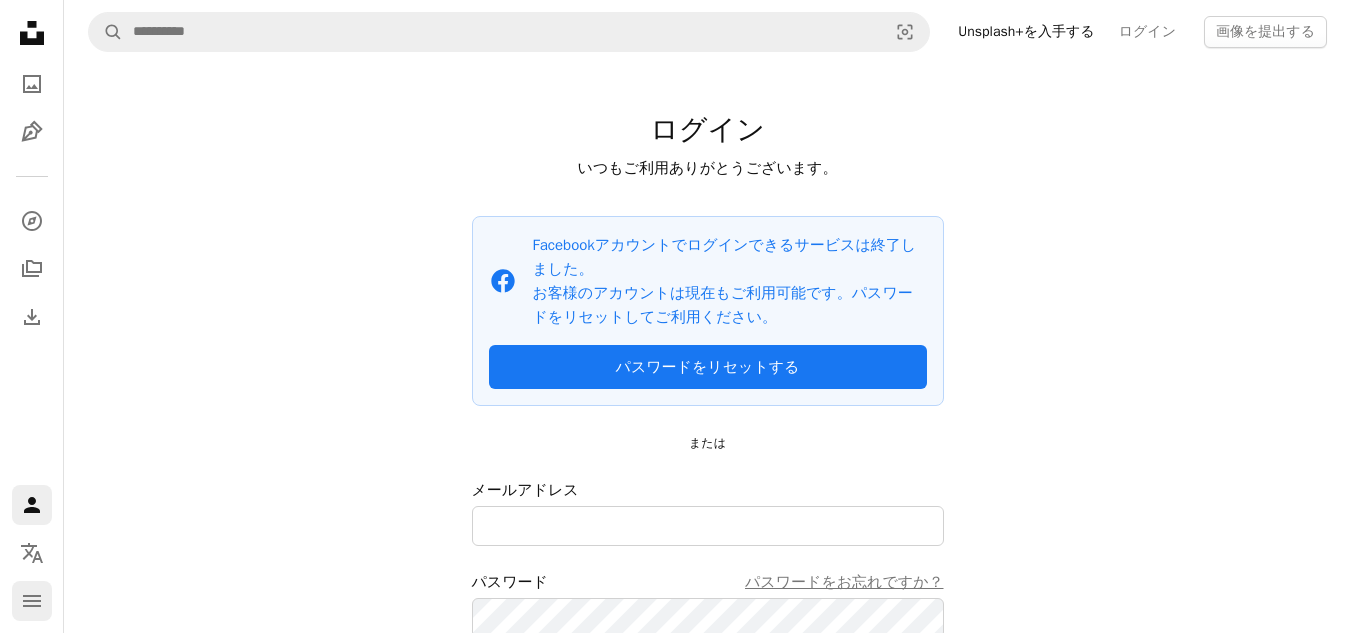 click on "navigation menu" at bounding box center [32, 601] 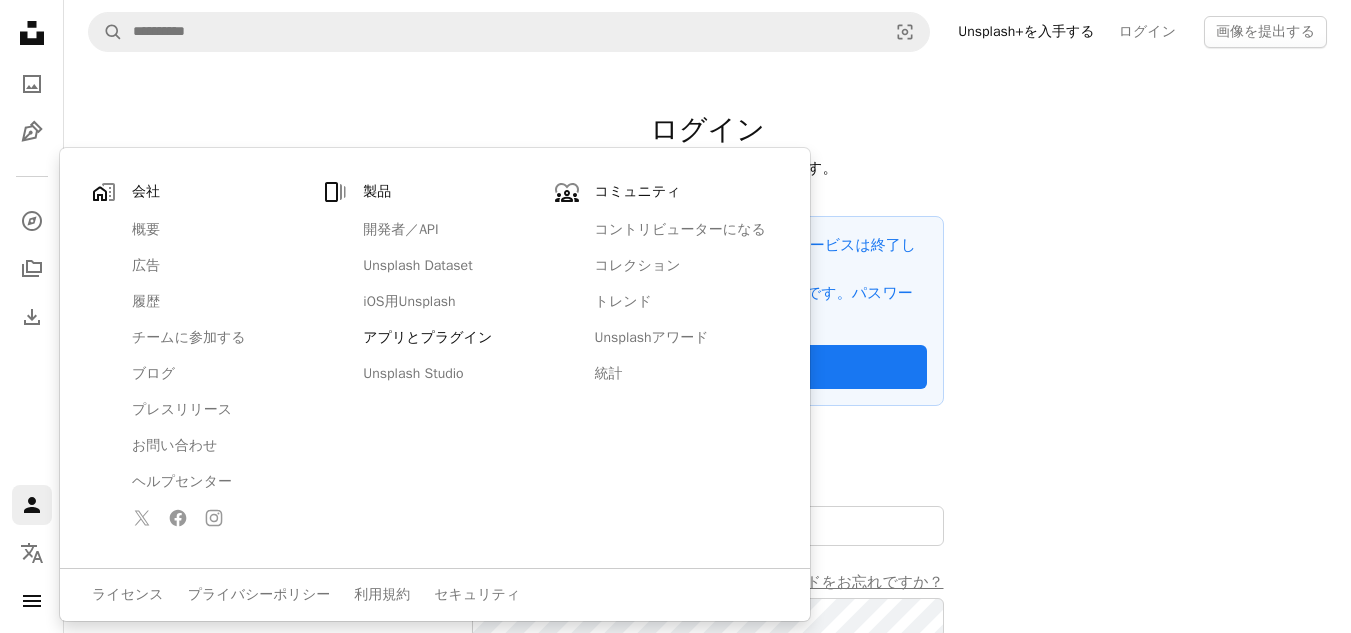 click on "アプリとプラグイン" at bounding box center (448, 338) 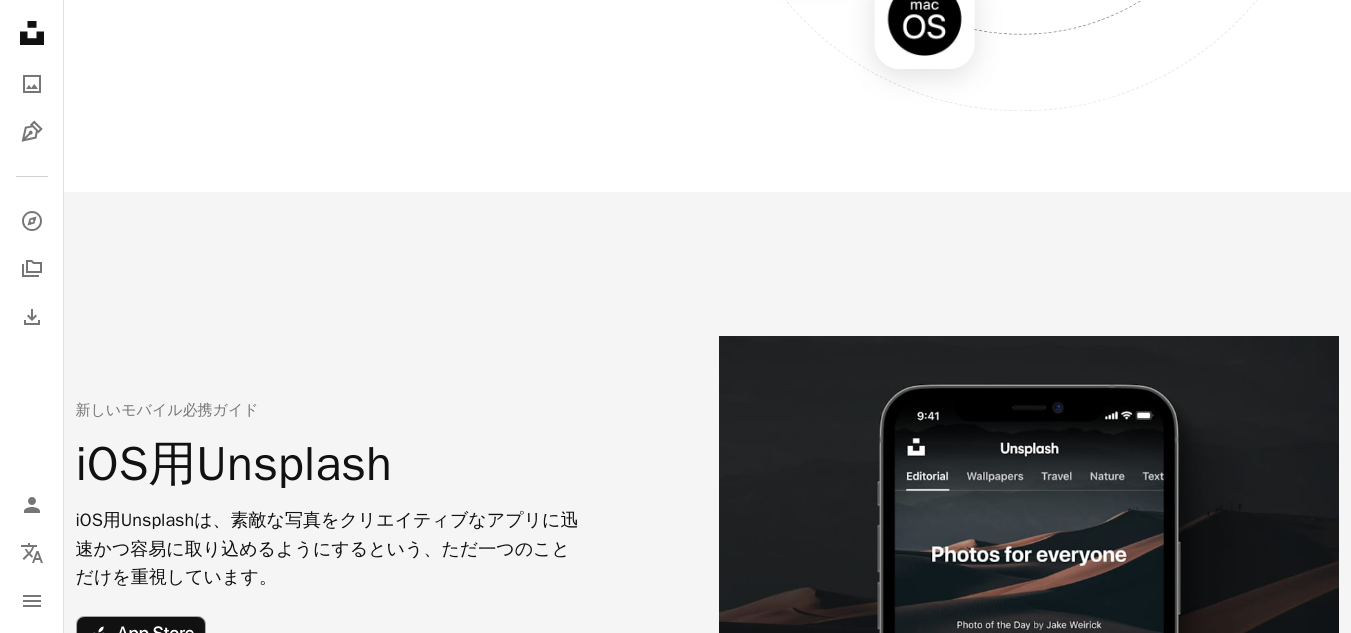 scroll, scrollTop: 789, scrollLeft: 0, axis: vertical 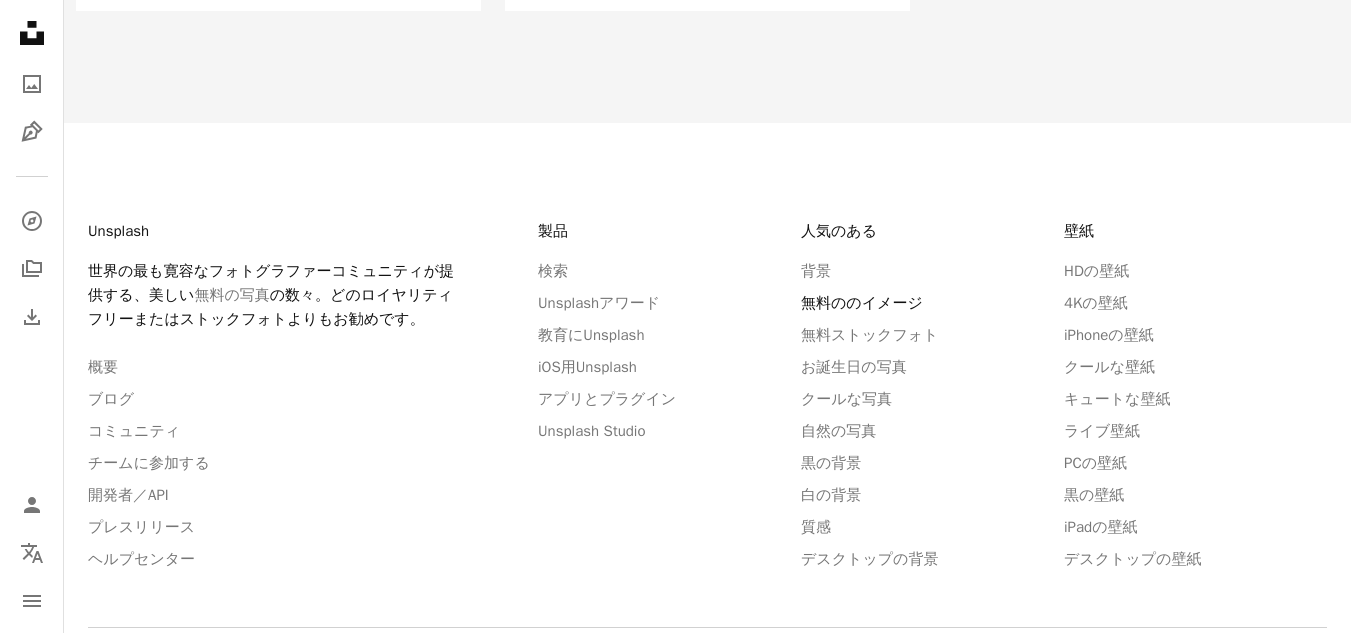 click on "無料ののイメージ" at bounding box center [862, 303] 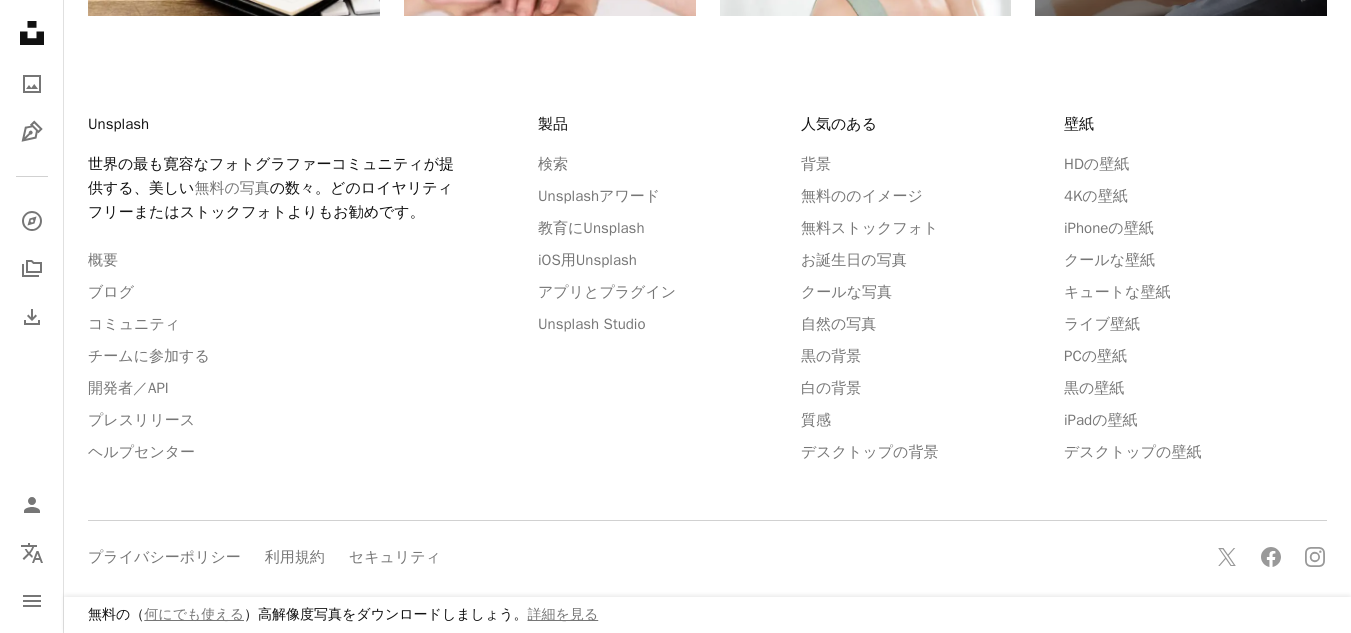 scroll, scrollTop: 0, scrollLeft: 0, axis: both 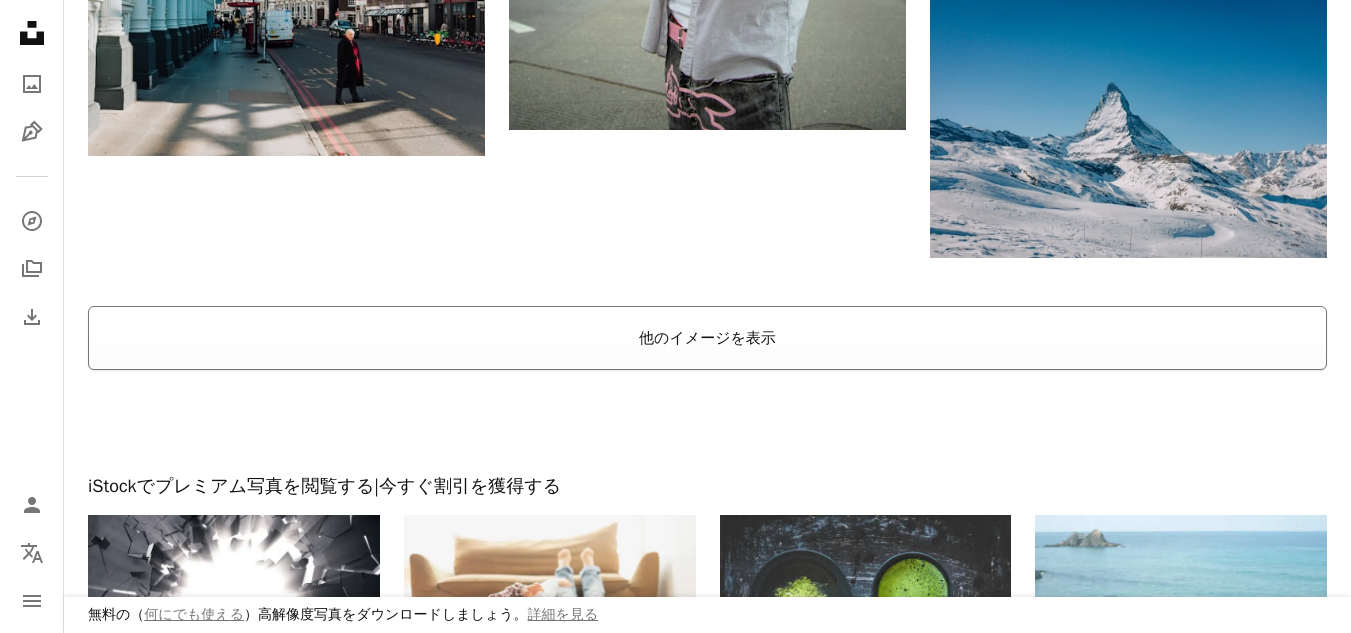 click on "他のイメージを表示" at bounding box center [707, 338] 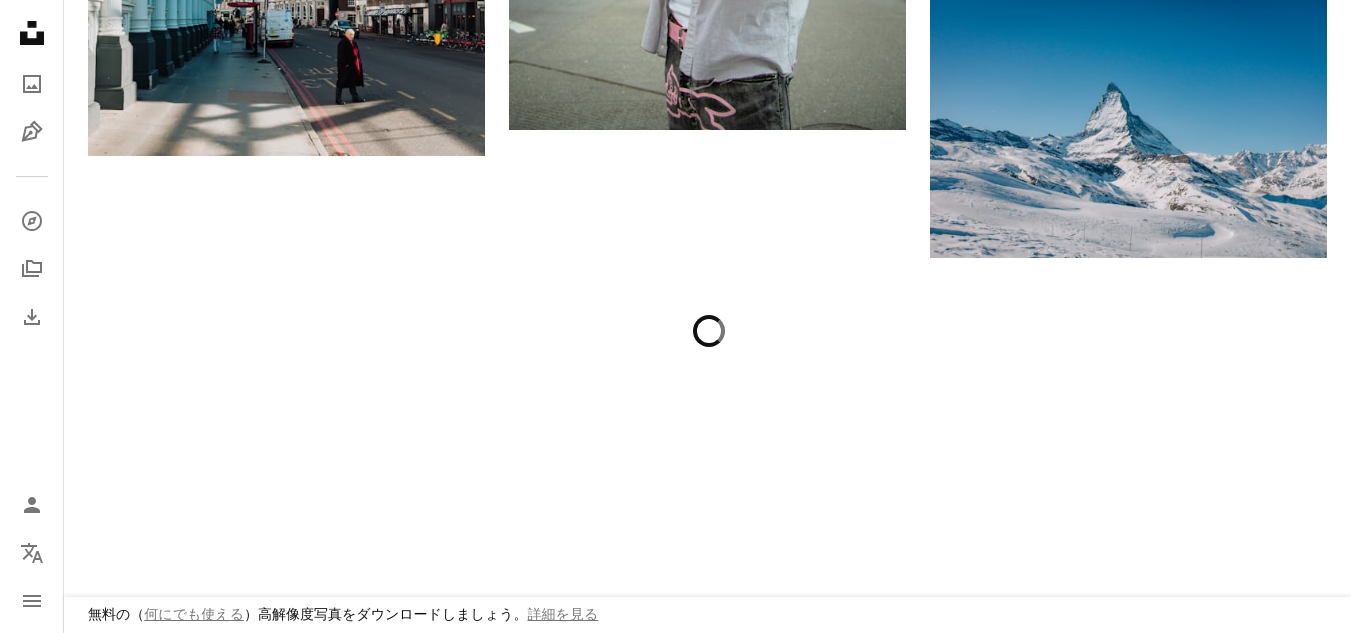 click at bounding box center (707, 718) 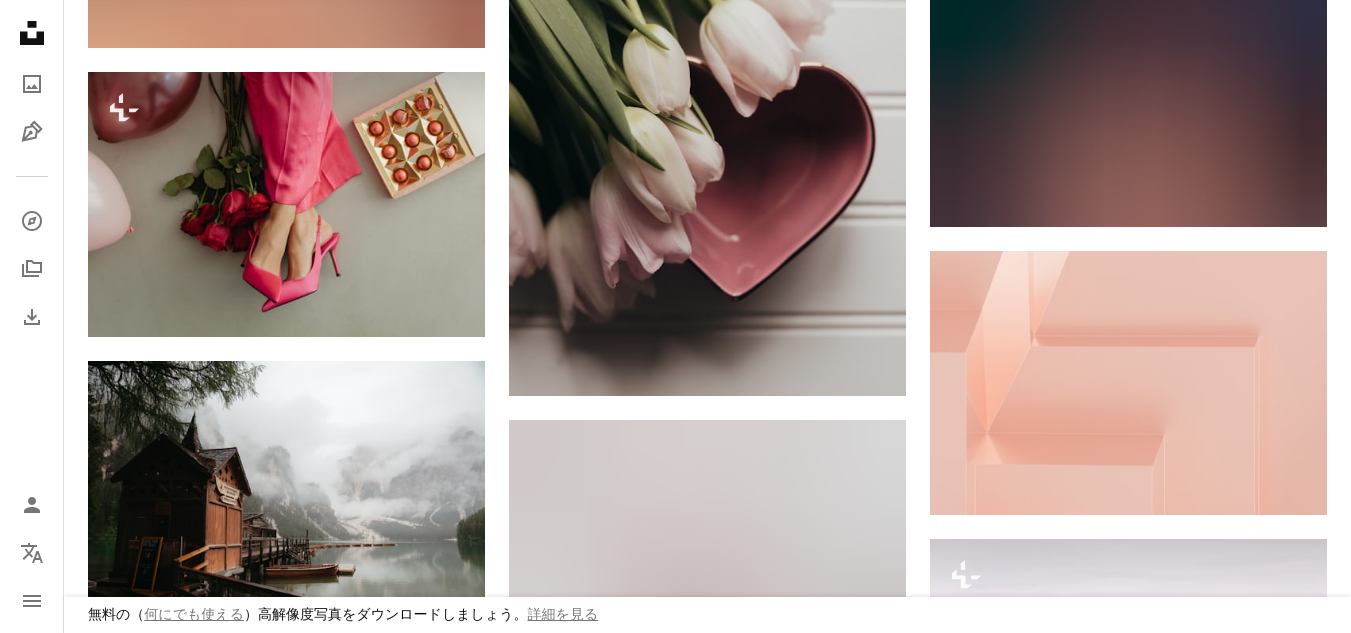 scroll, scrollTop: 5459, scrollLeft: 0, axis: vertical 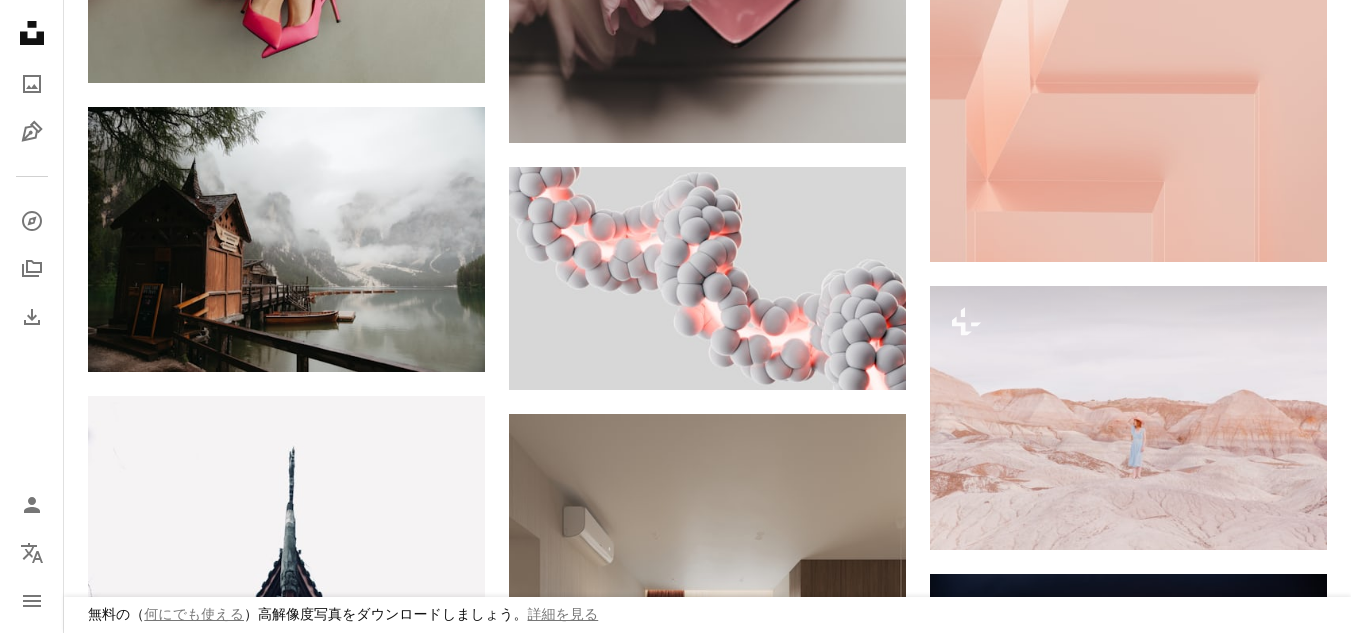 drag, startPoint x: 1350, startPoint y: 328, endPoint x: 1365, endPoint y: 431, distance: 104.0865 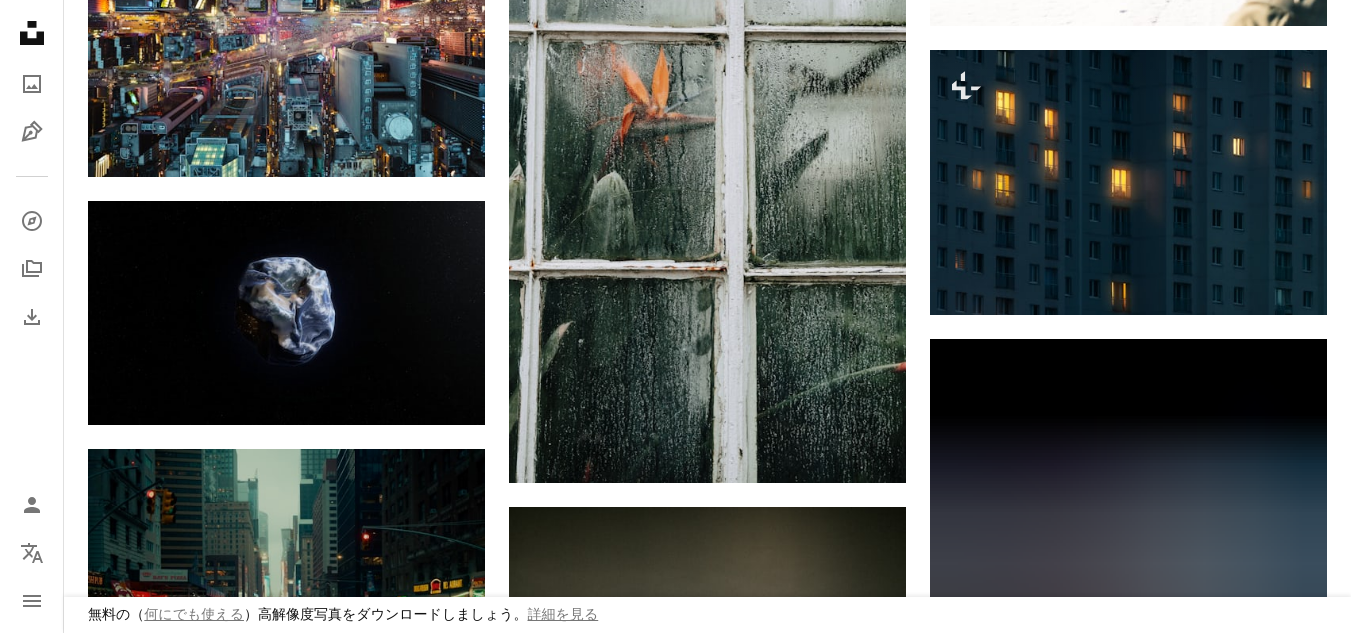 scroll, scrollTop: 12189, scrollLeft: 0, axis: vertical 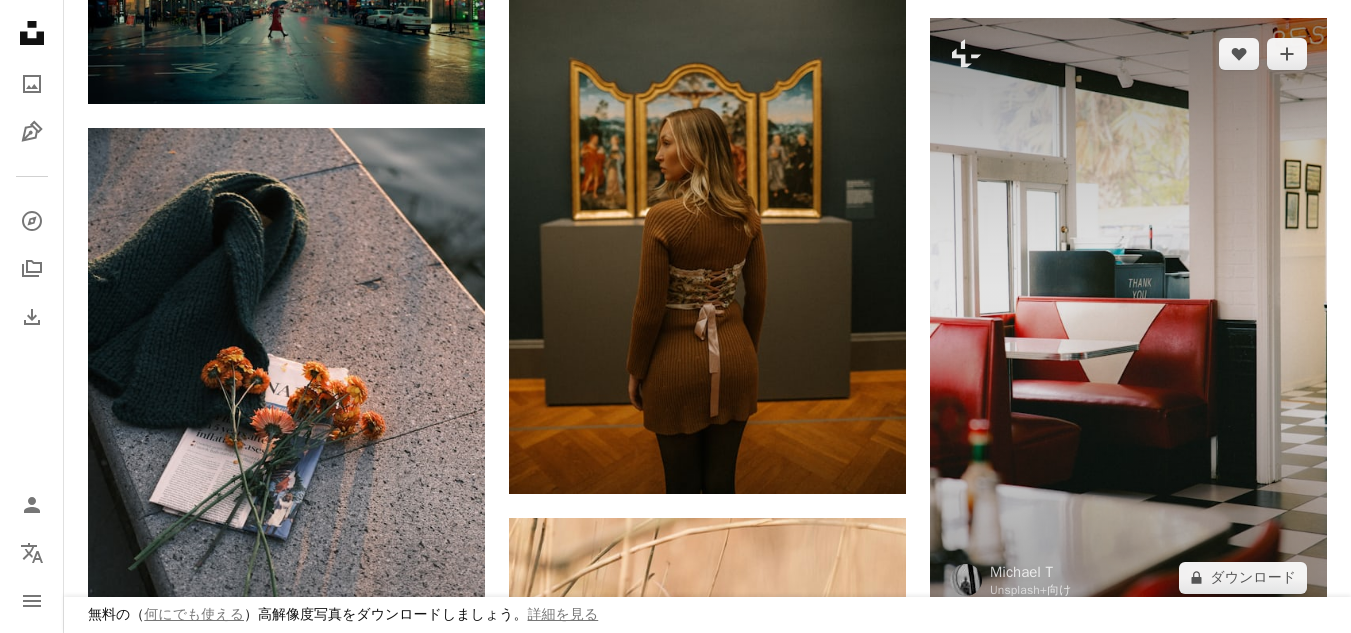 click at bounding box center (1128, 316) 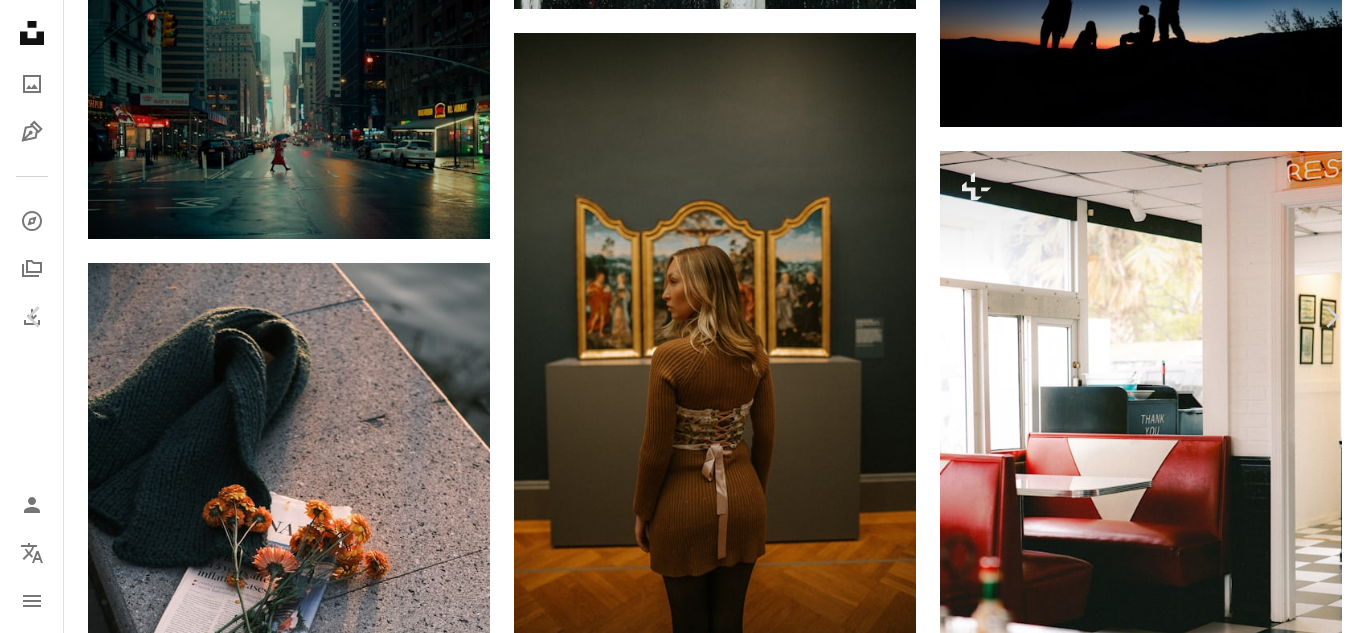 click on "An X shape" at bounding box center [20, 20] 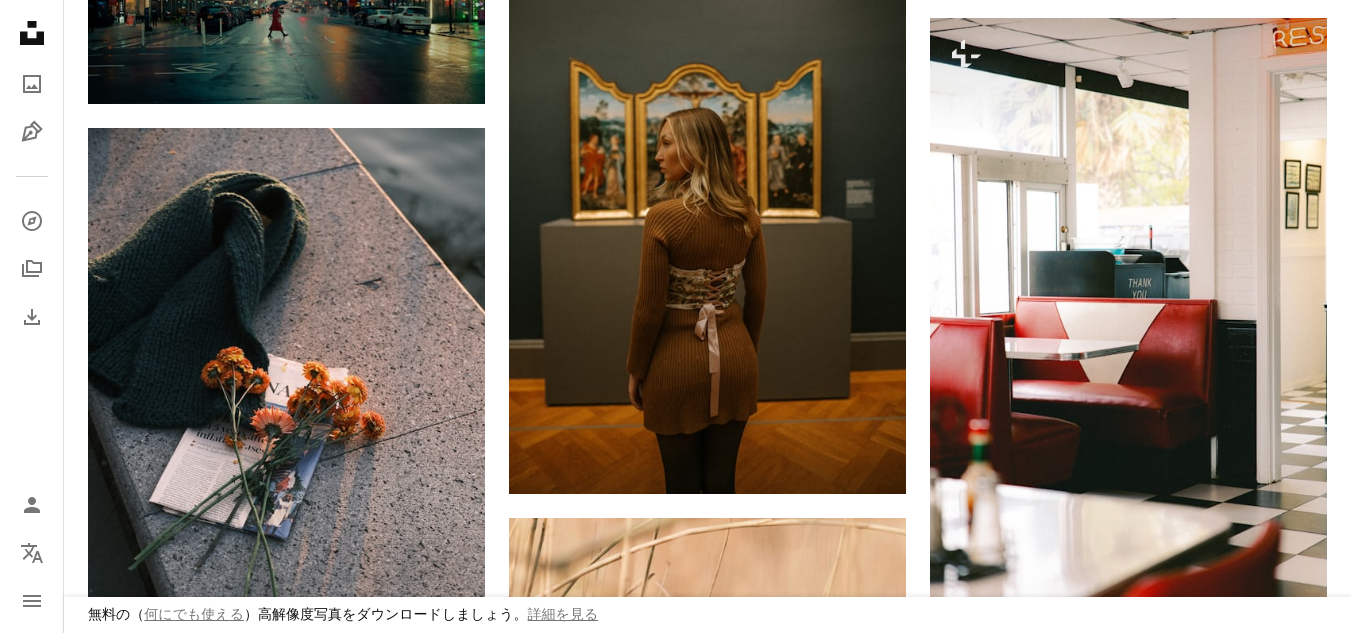click on "Unsplash logo Unsplash ホーム" 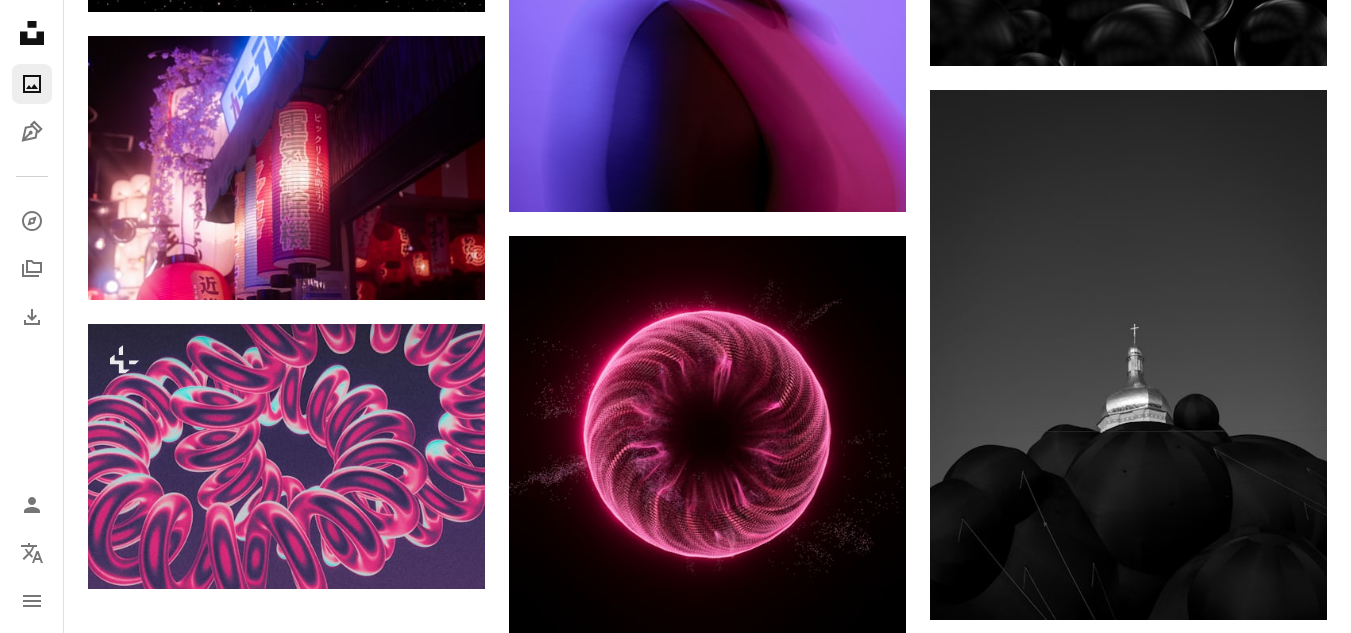 scroll, scrollTop: 0, scrollLeft: 0, axis: both 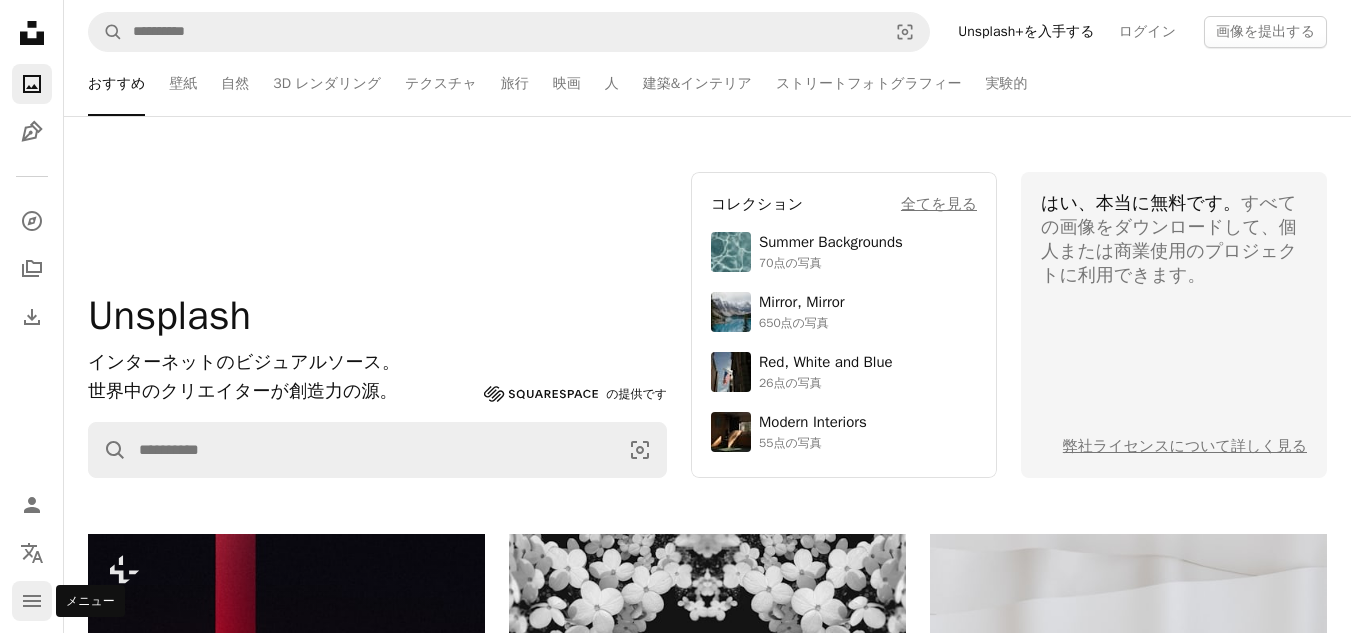 click on "navigation menu" 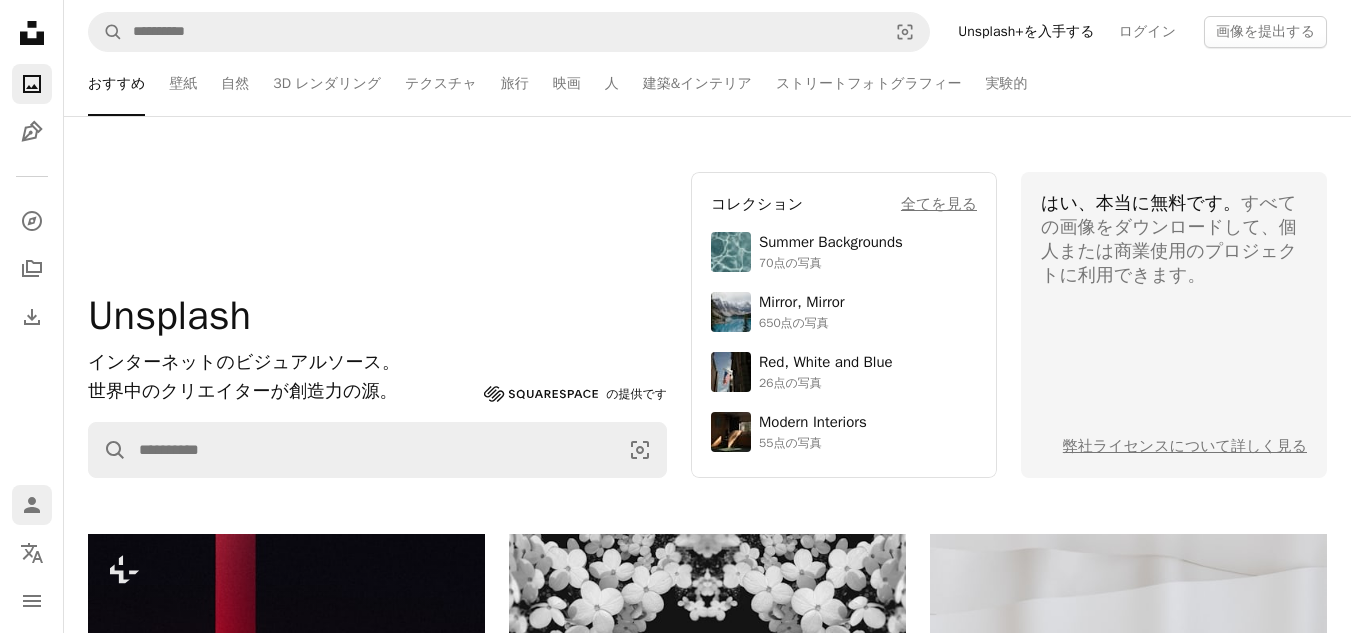 click on "Person" 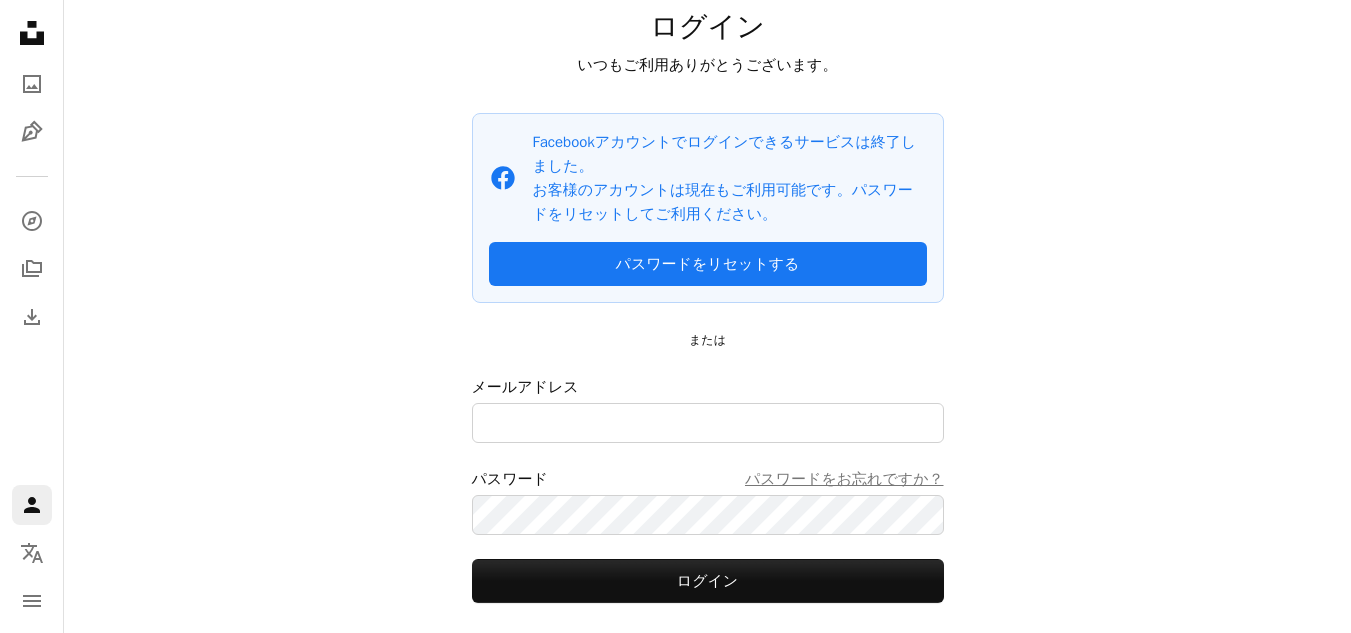 scroll, scrollTop: 201, scrollLeft: 0, axis: vertical 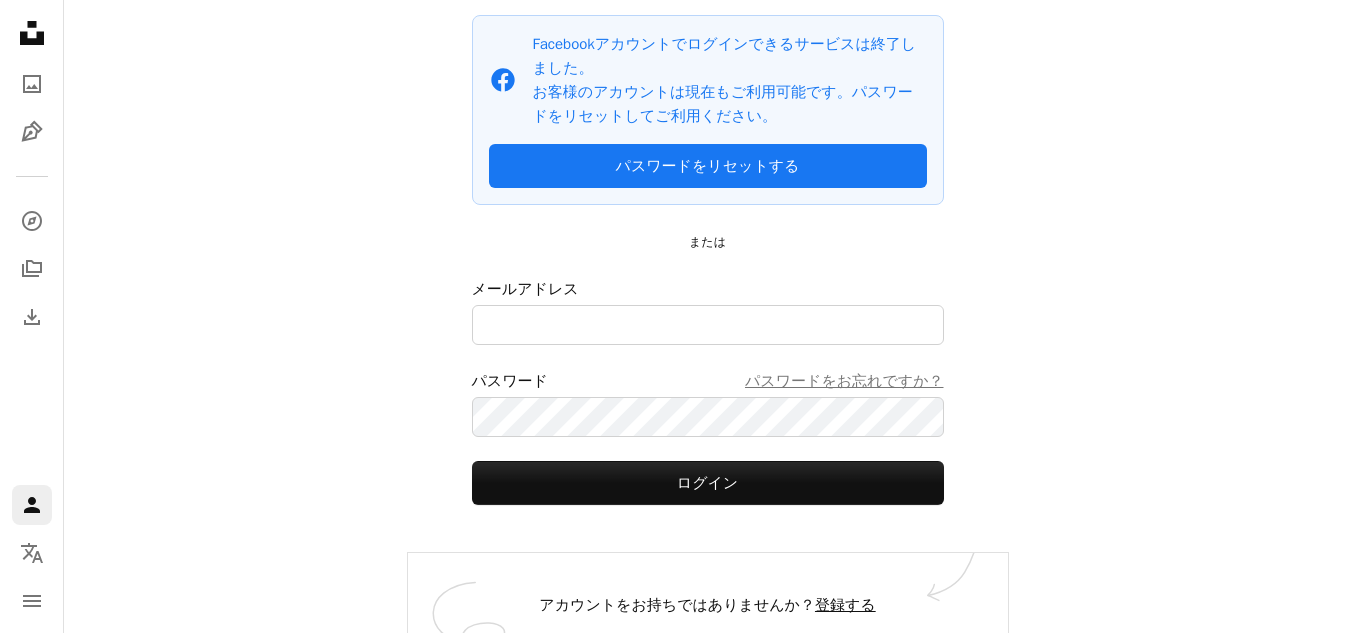 click on "登録する" at bounding box center (845, 605) 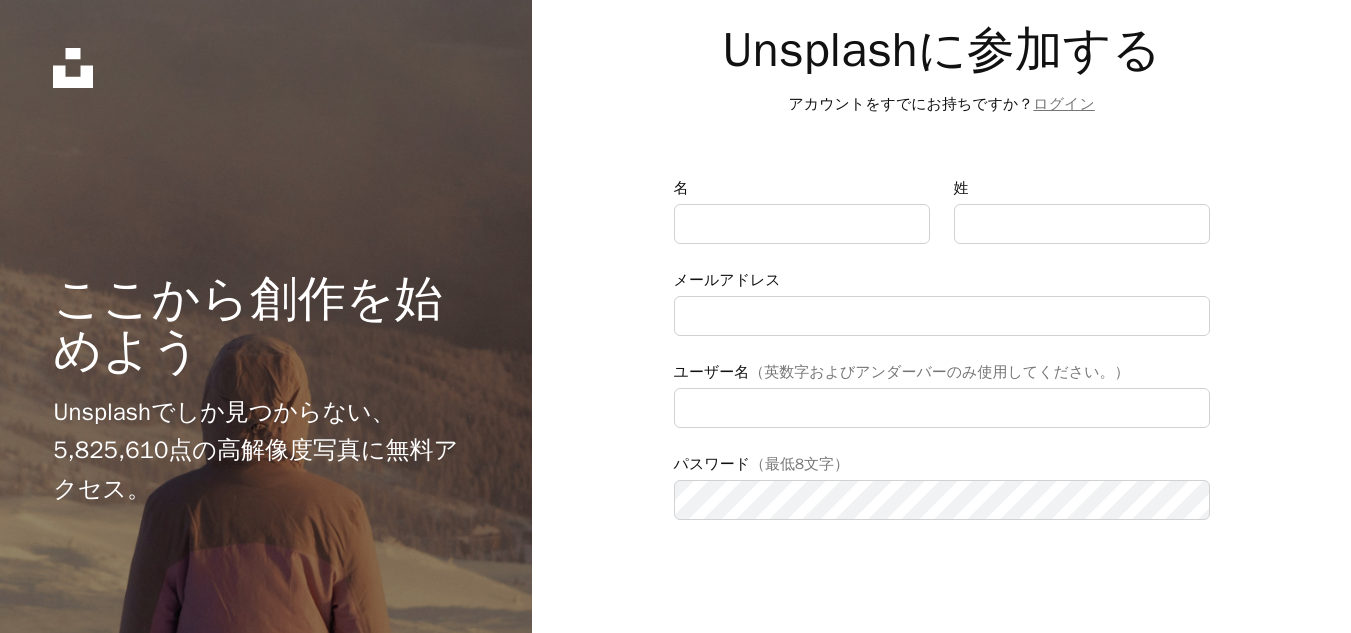 type on "**********" 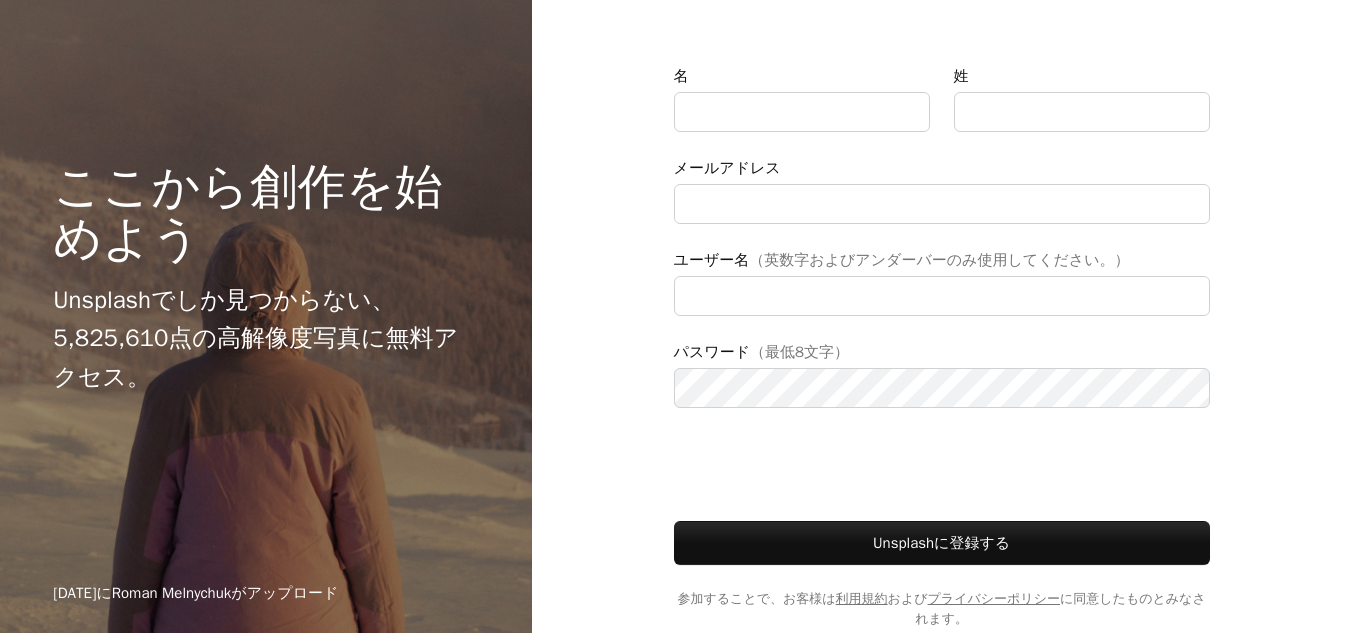 scroll, scrollTop: 0, scrollLeft: 0, axis: both 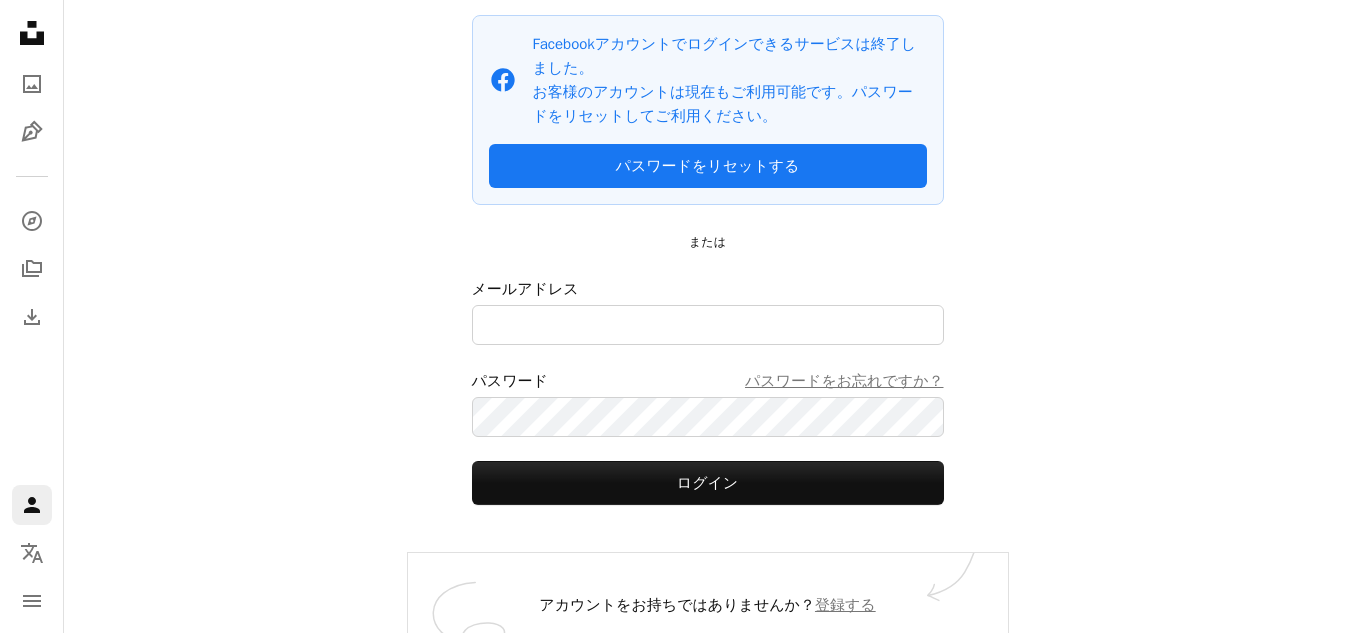 click 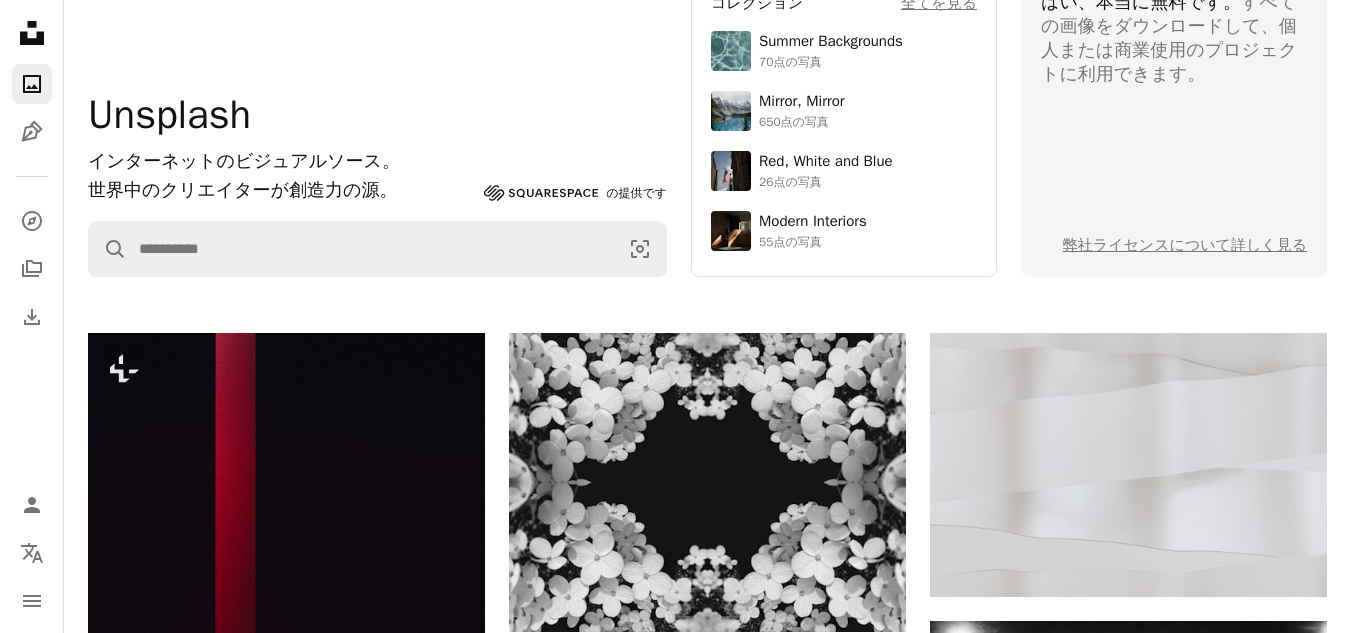 scroll, scrollTop: 0, scrollLeft: 0, axis: both 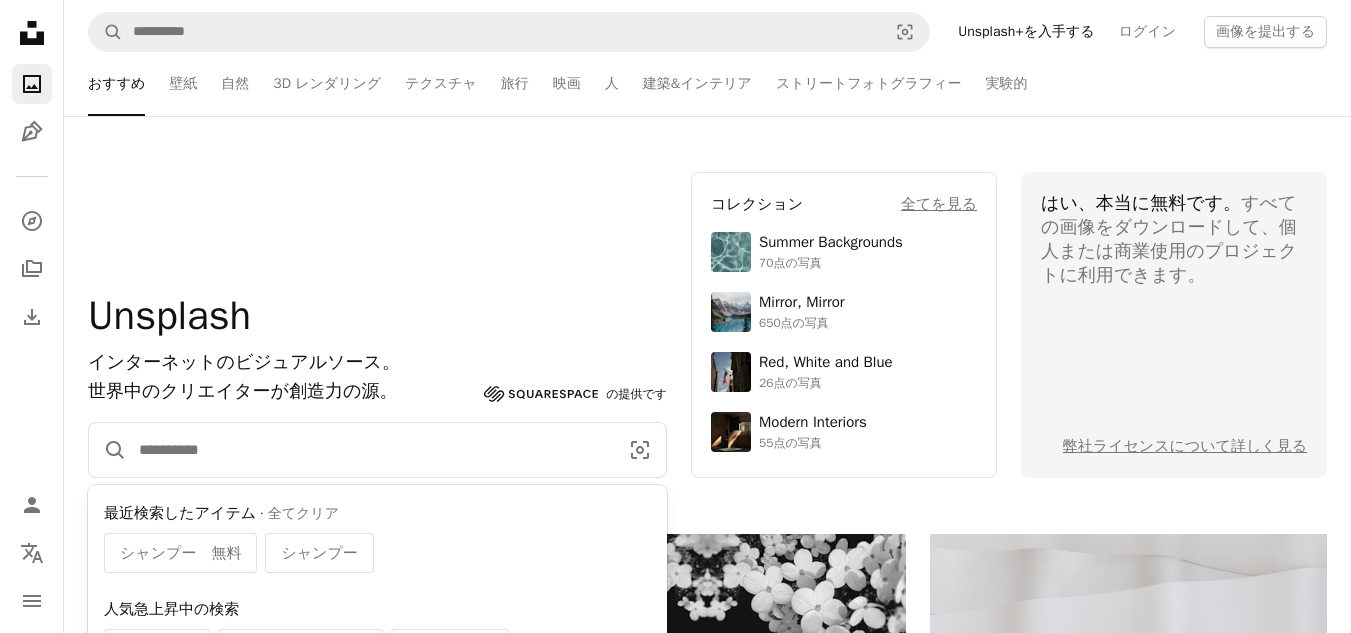 click at bounding box center (370, 450) 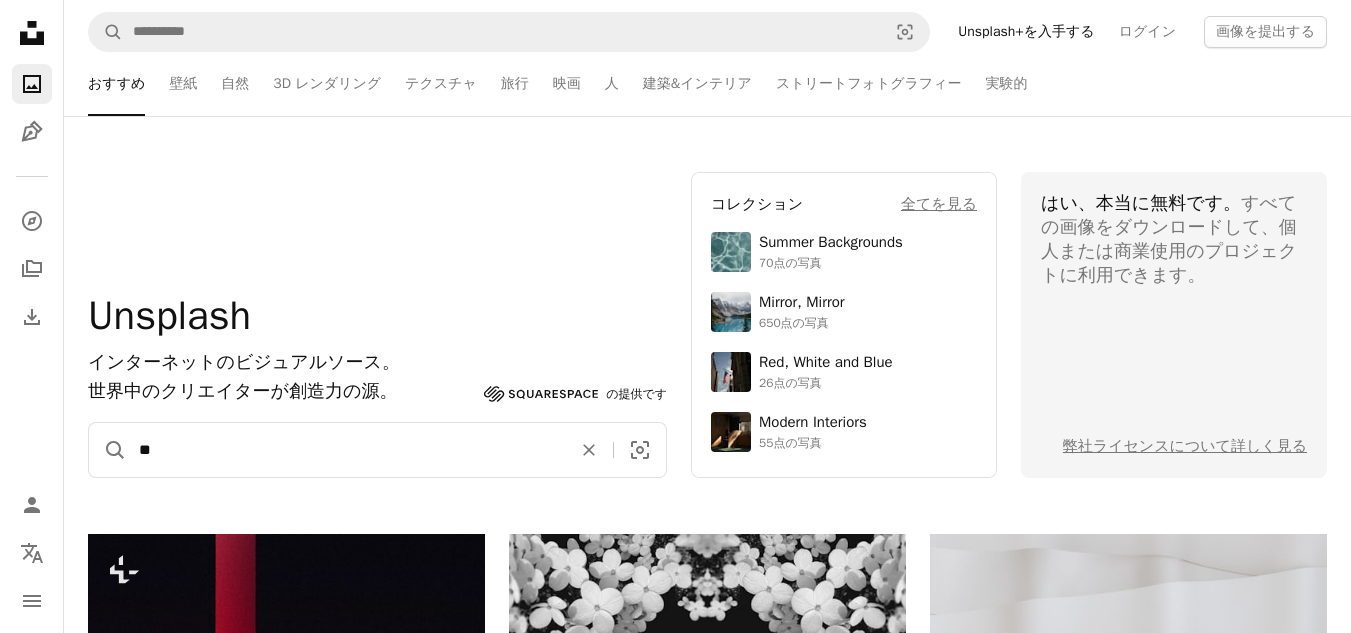 type on "*" 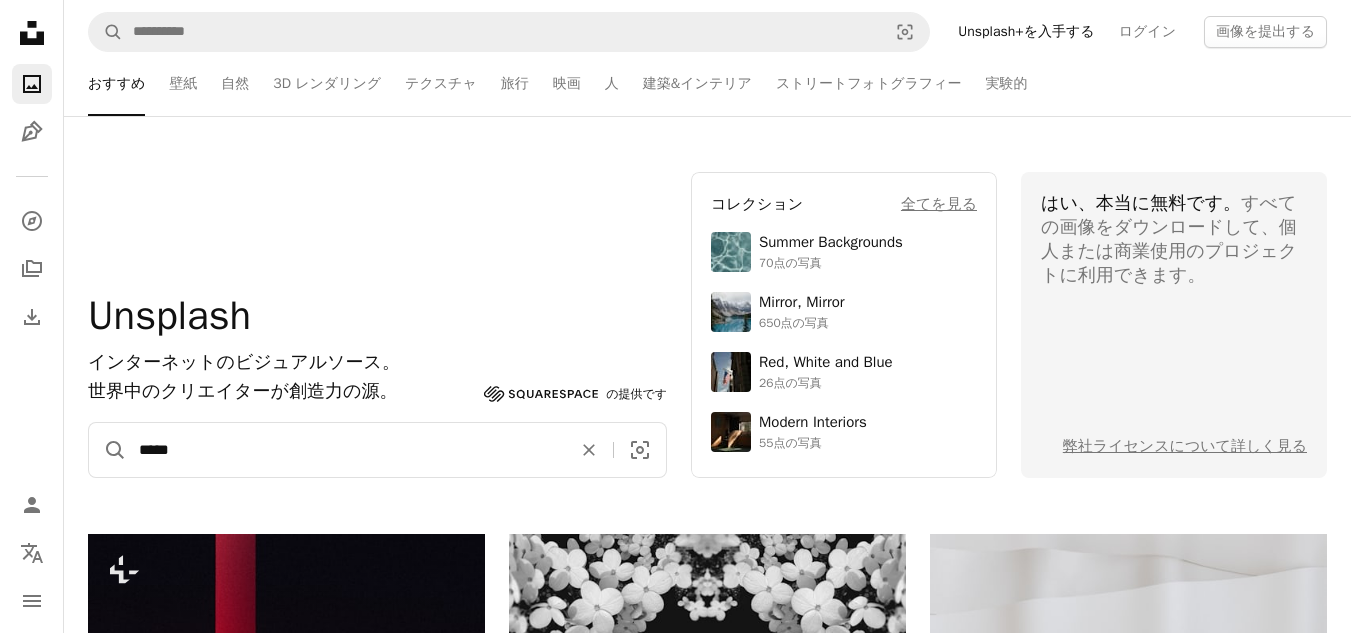 type on "*****" 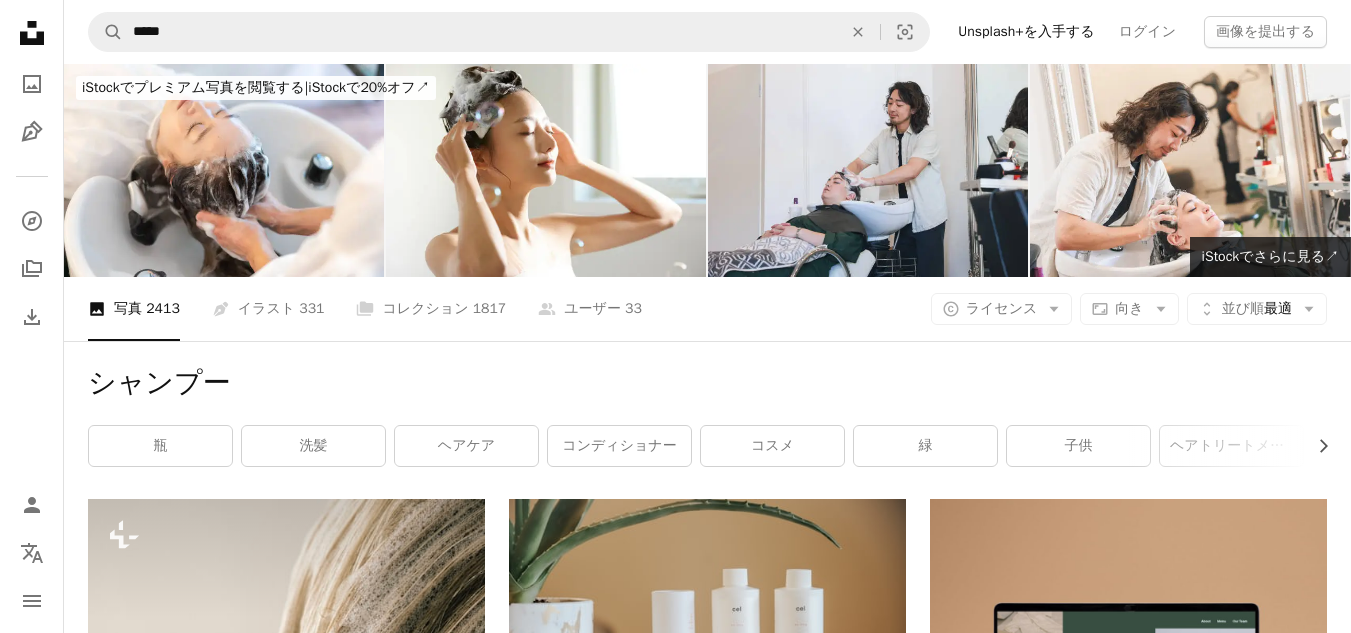 click on "洗髪" at bounding box center (313, 446) 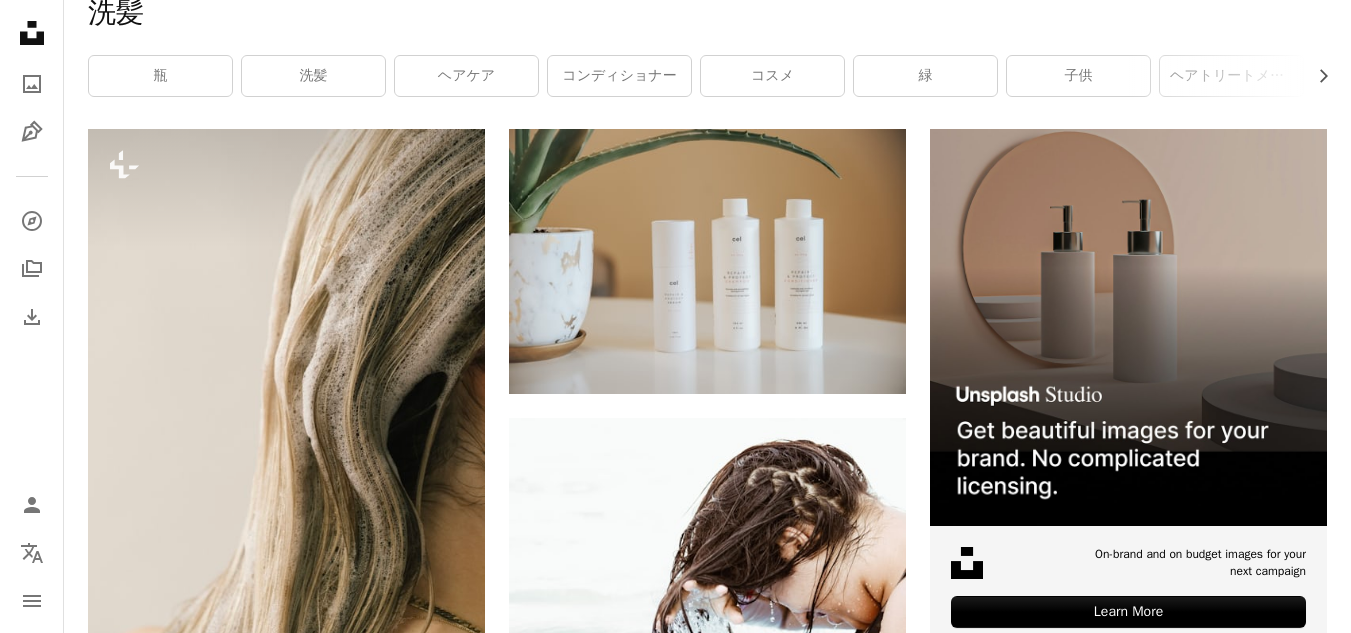 scroll, scrollTop: 670, scrollLeft: 0, axis: vertical 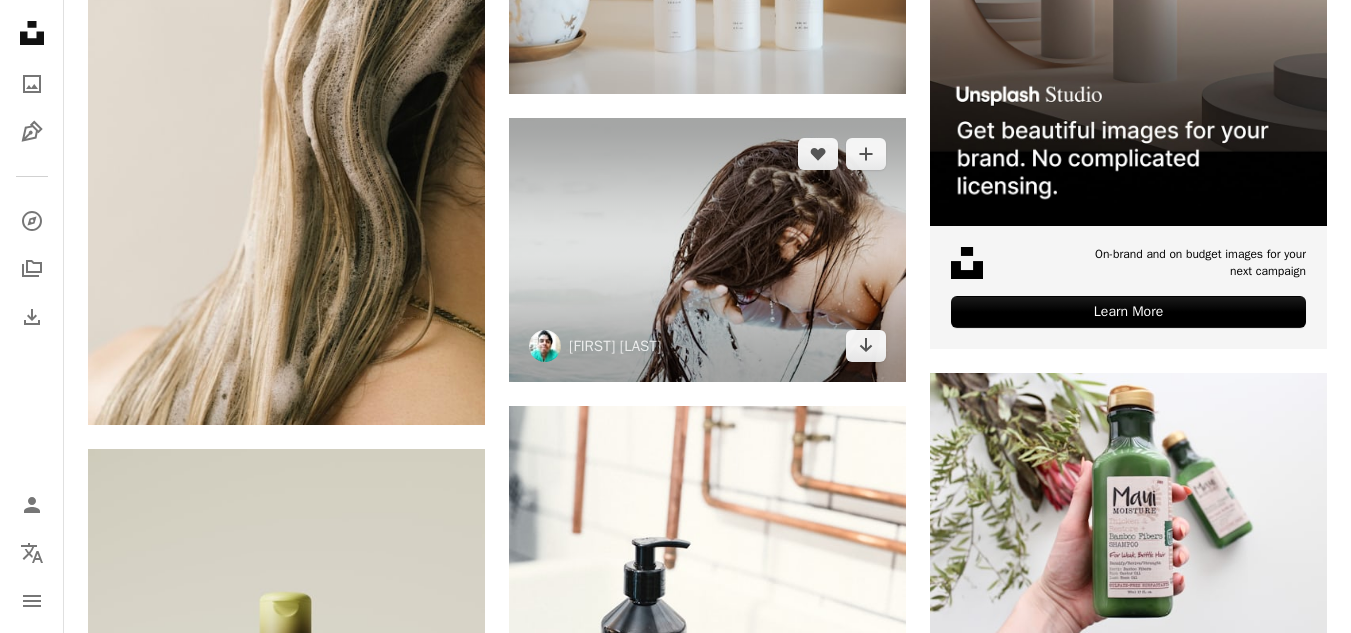 click at bounding box center (707, 250) 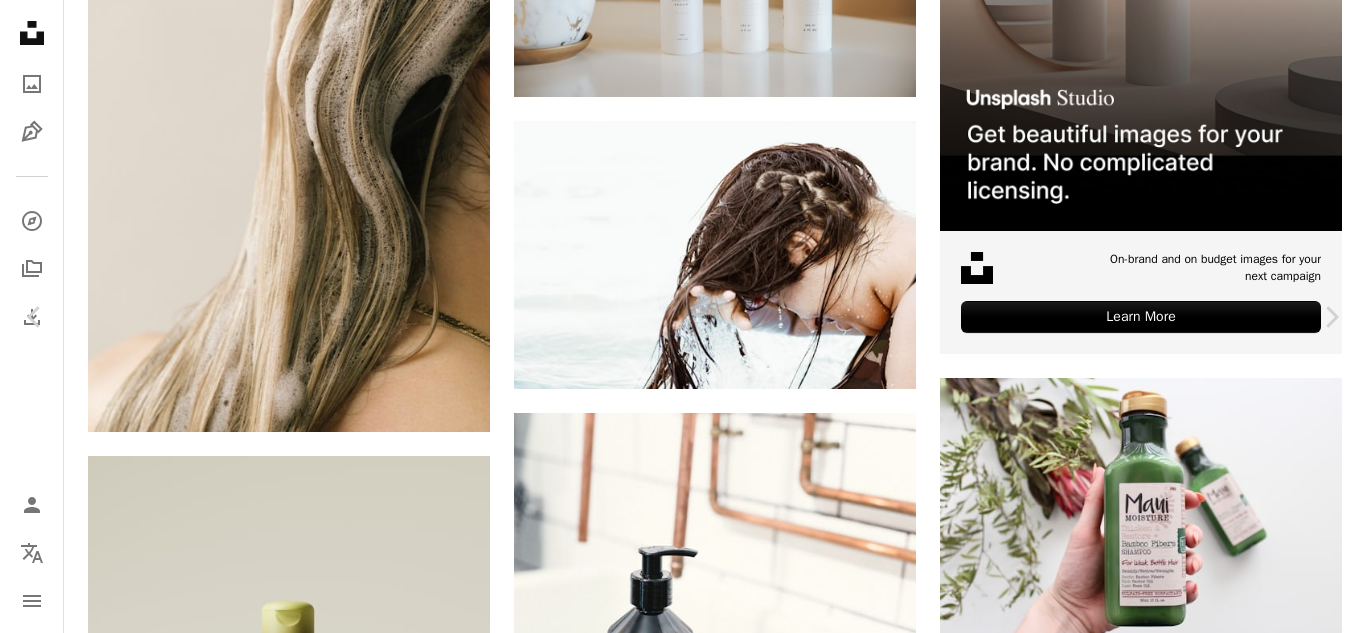 click on "Chevron down" 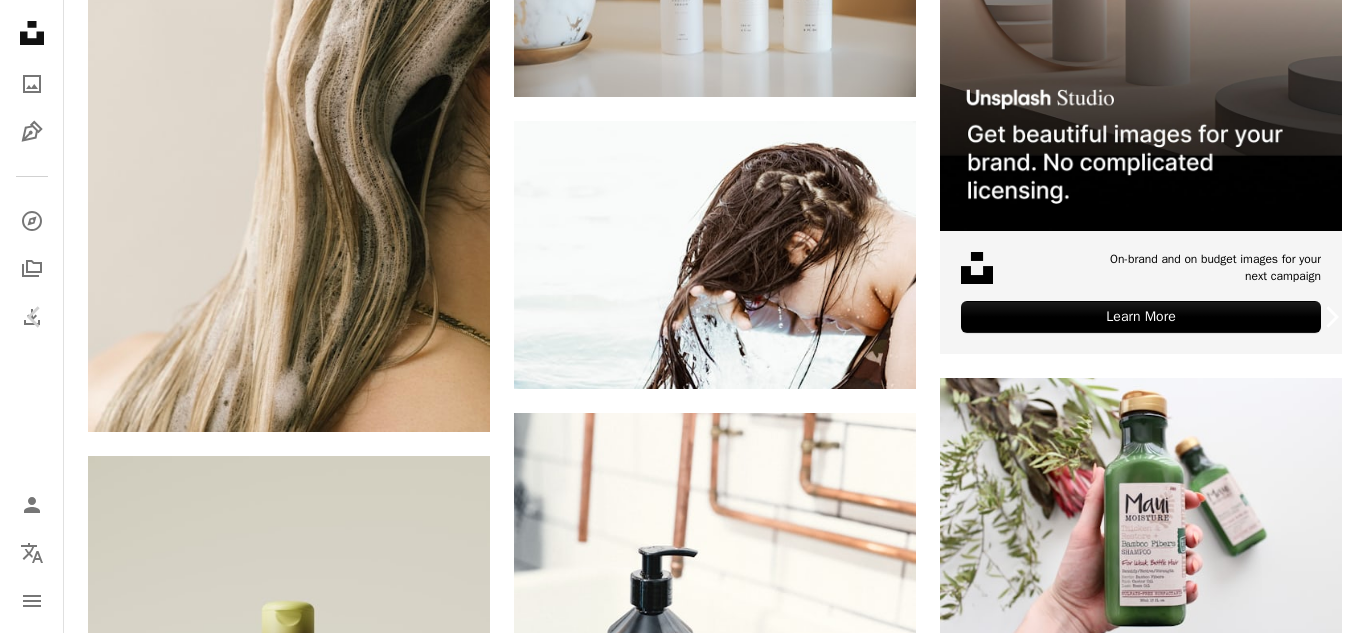 click on "An X shape Chevron left Chevron right Erick Larregui ericklarregui A heart A plus sign 無料ダウンロード Chevron down Zoom in 閲覧数 2,747,210 ダウンロード数 21,529 A forward-right arrow 共有 Info icon 情報 More Actions Calendar outlined [DATE] に公開 Camera Canon, EOS Rebel T6 Safety Unsplashライセンス の下、無料で利用可能 ヘアケア シャンプー ヘアケア製品 洗髪 ヘアマスク ヘアトリートメント 女 女の子 人間 写真 顔 女性 写真術 毛 子供 子供 屋外 頭 洗浄 クリエイティブコモンズの写真 iStockでプレミアム関連写真を閲覧する  |  コード：UNSPLASH20で20%オフ iStockでもっと見る  ↗ 関連イメージ A heart A plus sign Neal E. Johnson 案件受付中 A checkmark inside of a circle Arrow pointing down Plus sign for Unsplash+ A heart A plus sign Getty Images Unsplash+ 向け A lock ダウンロード A heart A plus sign Alexandre Lecocq Arrow pointing down A heart A plus sign S" at bounding box center (683, 4960) 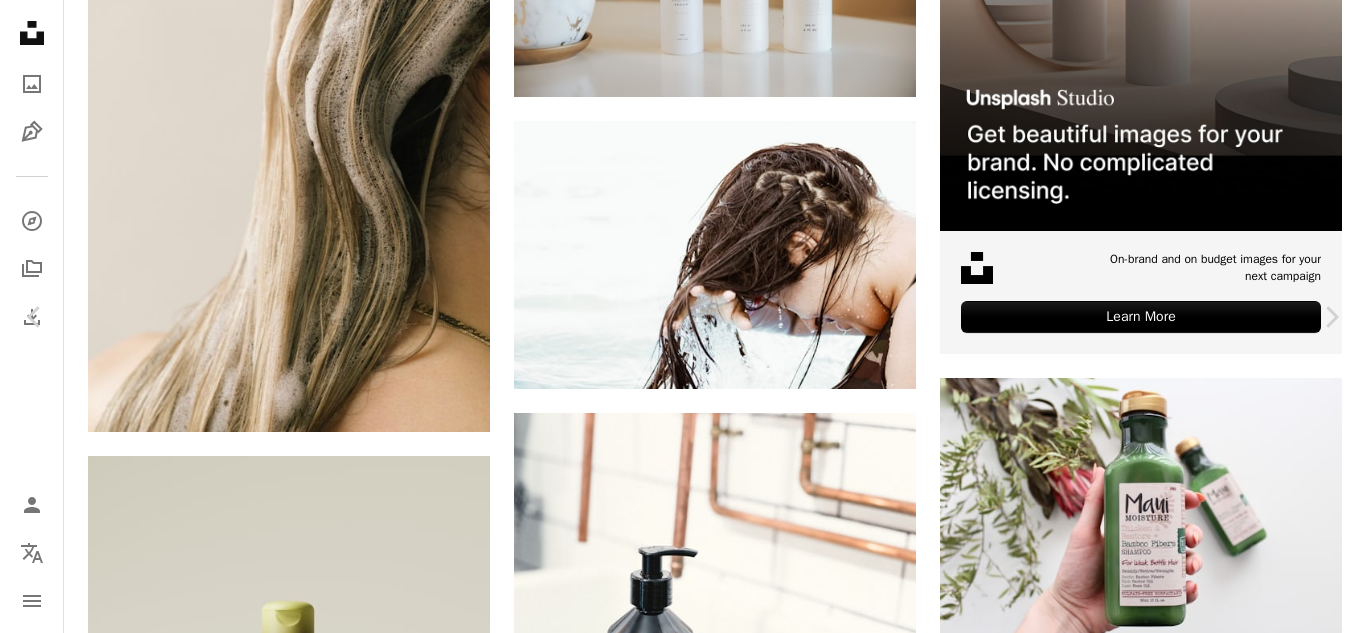 click on "An X shape" at bounding box center [20, 20] 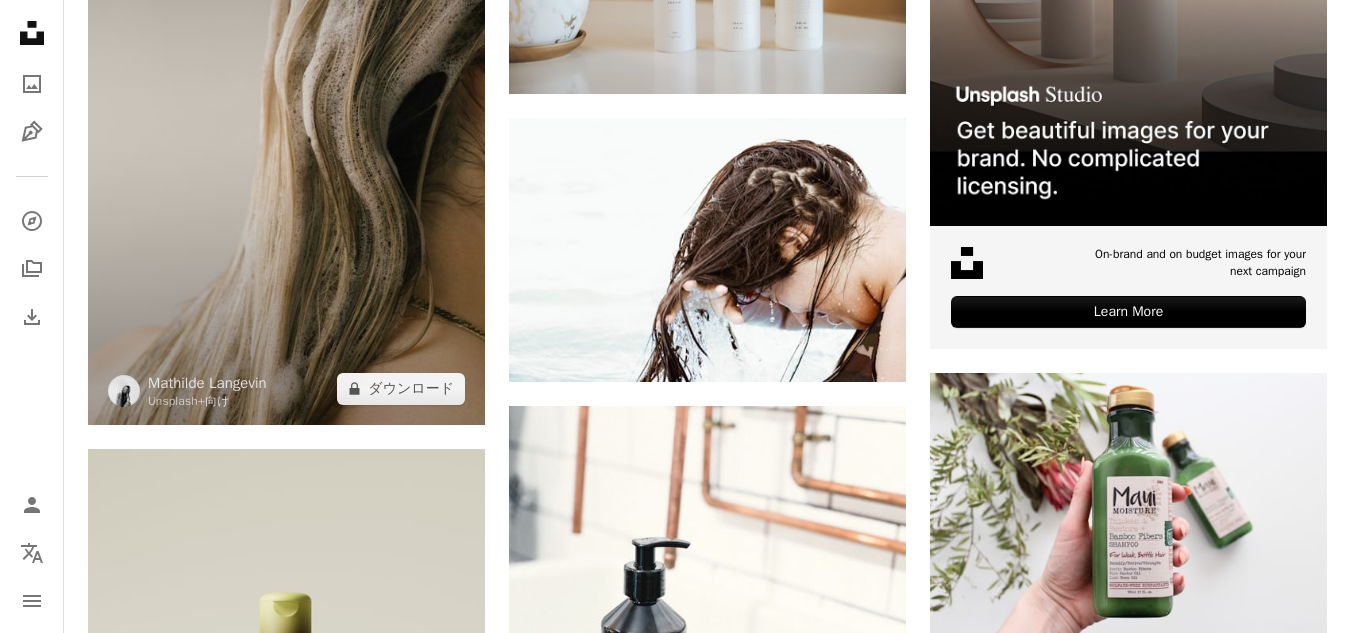 click at bounding box center [286, 127] 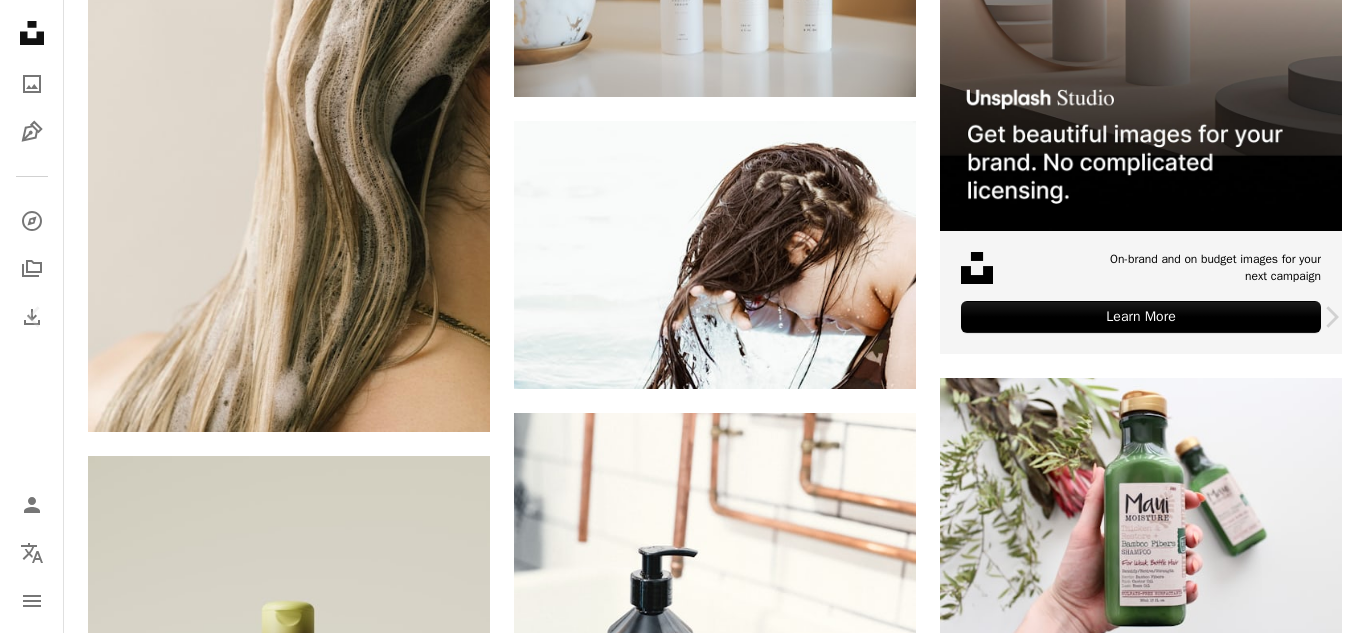 click on "An X shape" at bounding box center [20, 20] 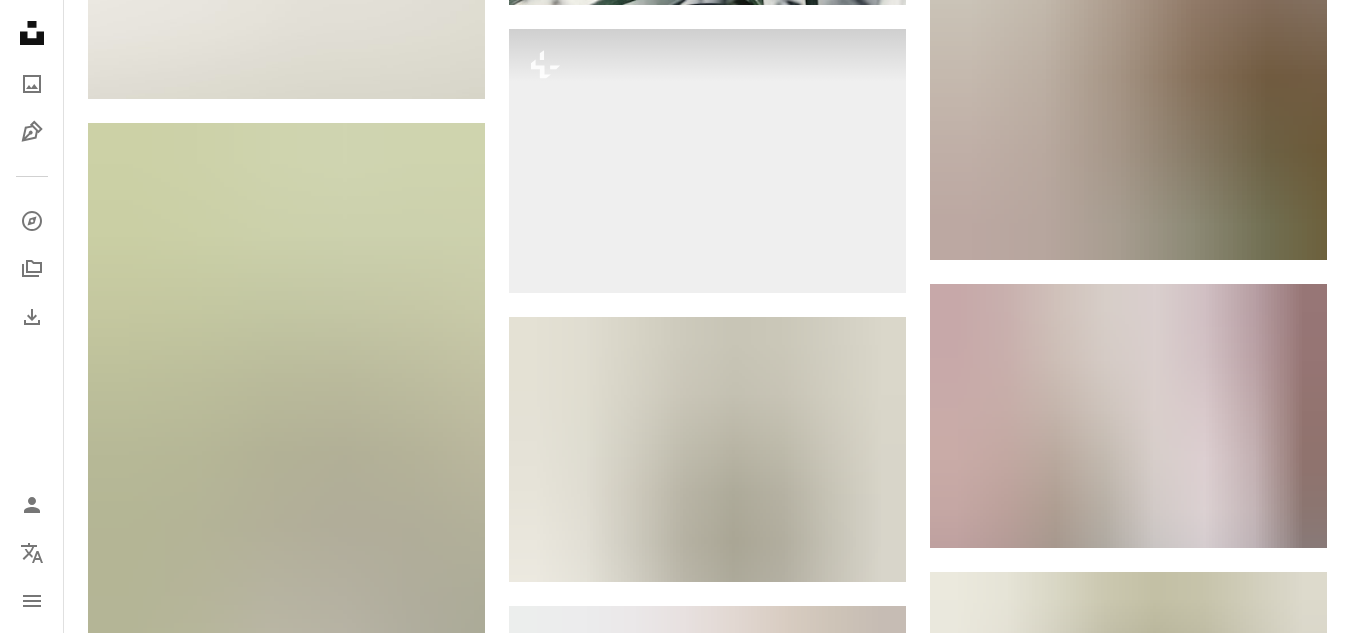 scroll, scrollTop: 2002, scrollLeft: 0, axis: vertical 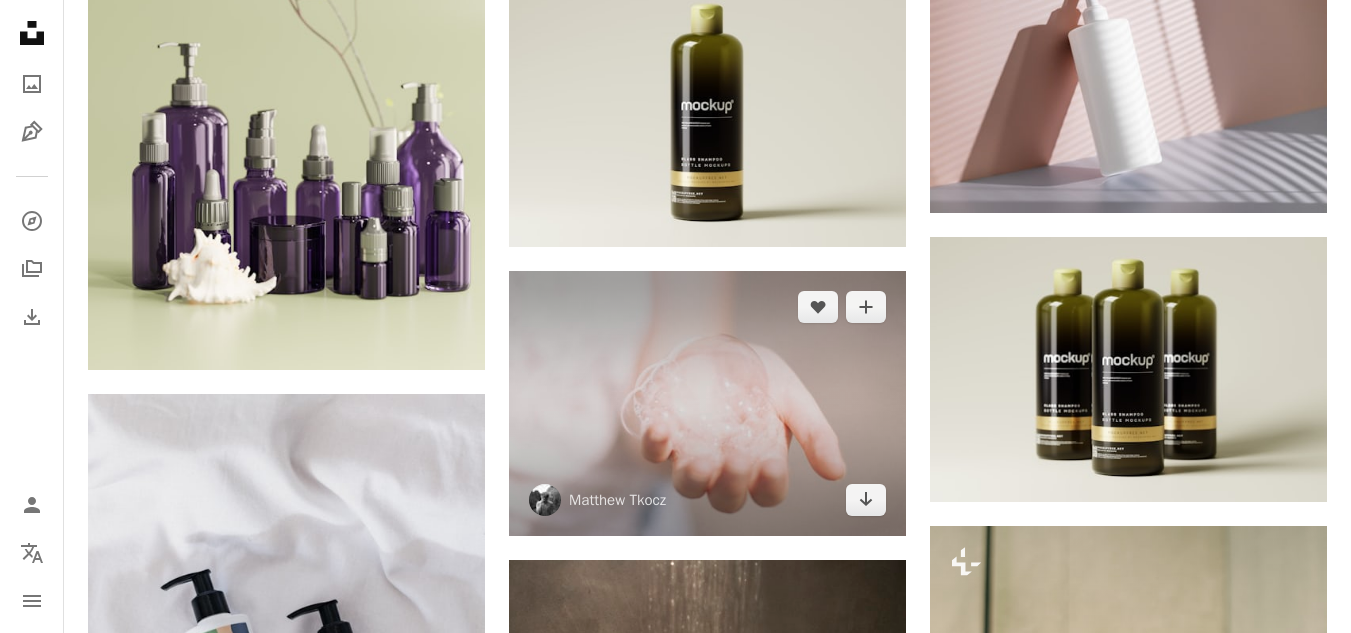 click at bounding box center [707, 403] 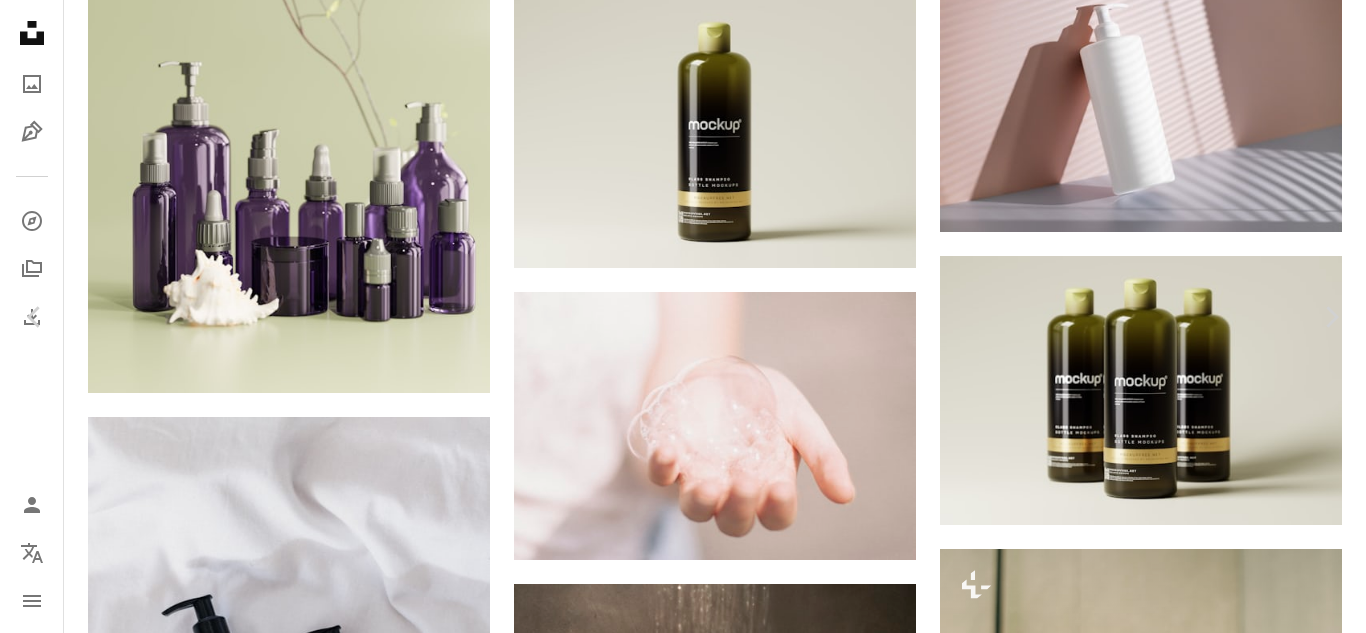 click on "Chevron down" 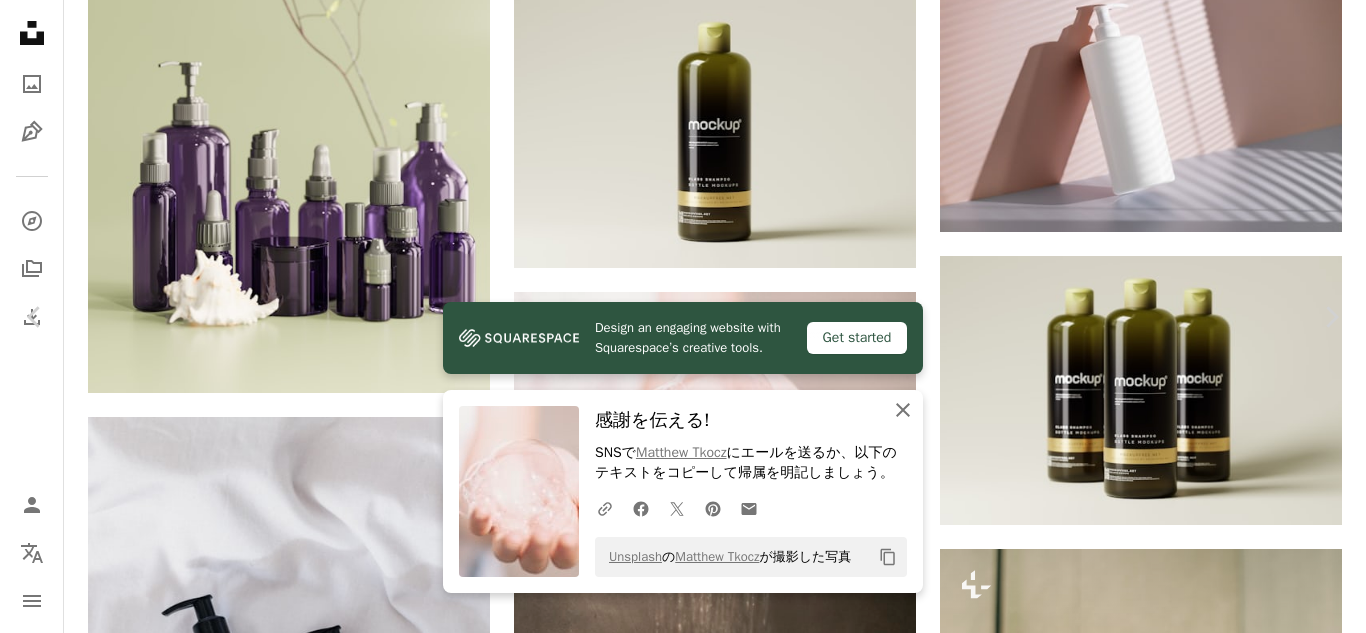 click on "An X shape" 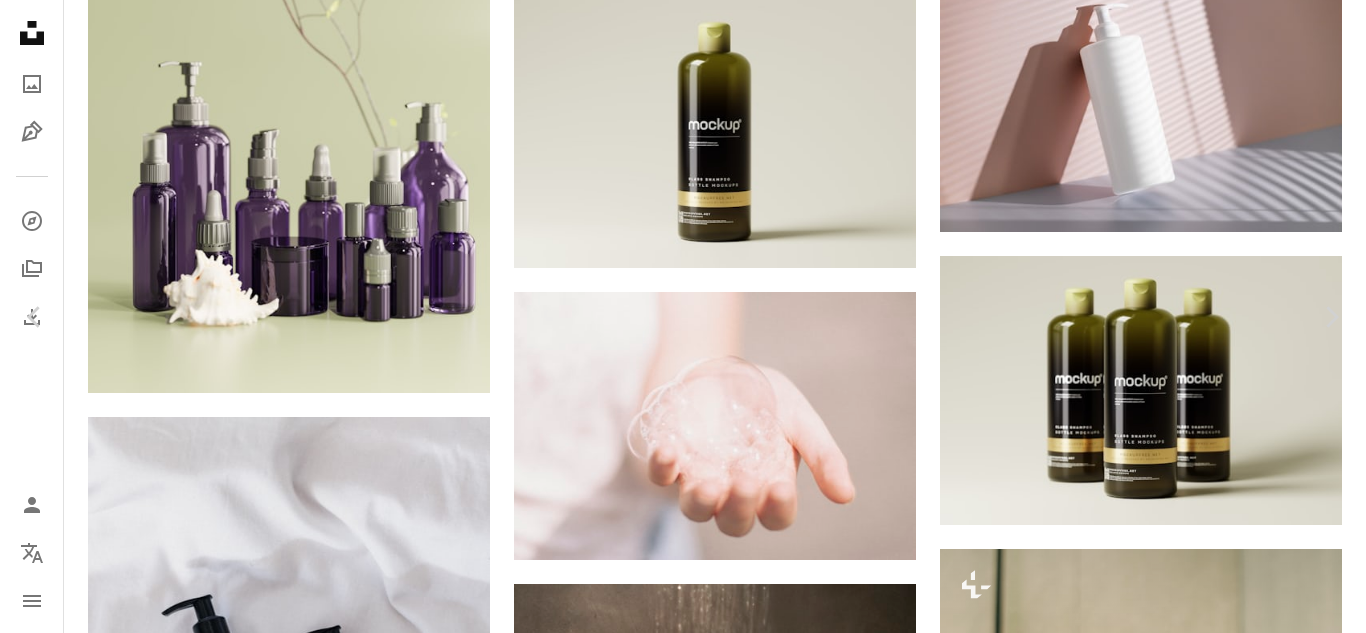 click on "An X shape" at bounding box center (20, 20) 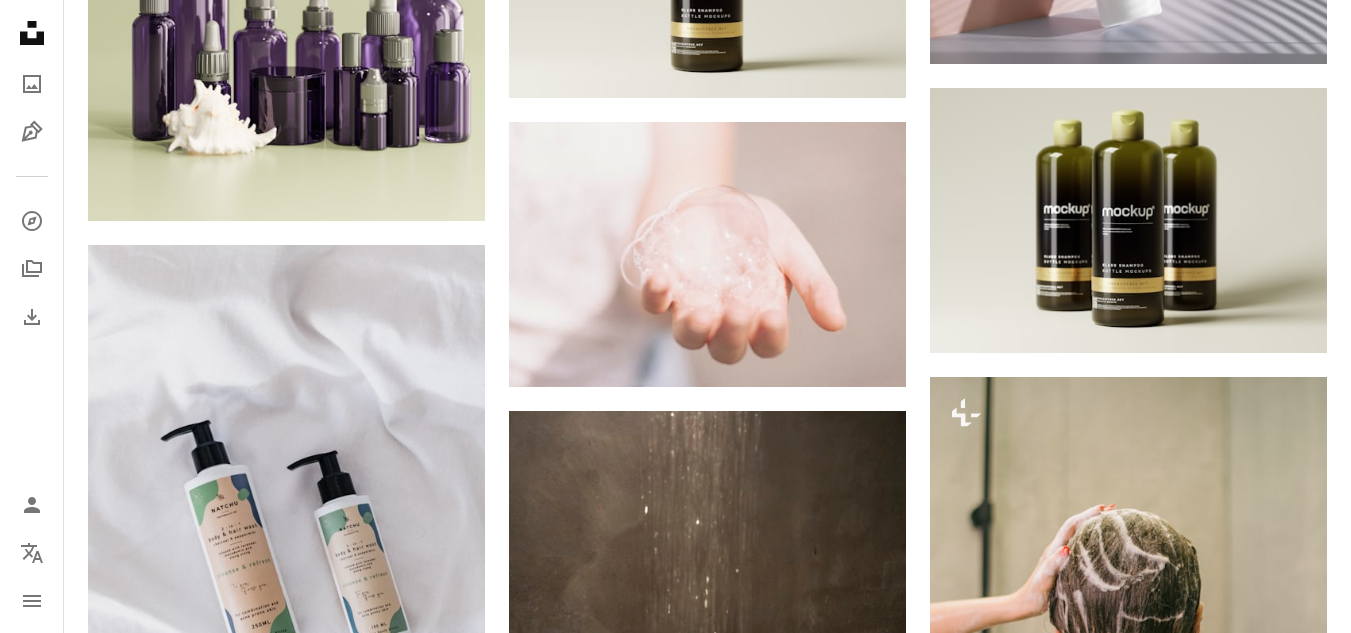 scroll, scrollTop: 2137, scrollLeft: 0, axis: vertical 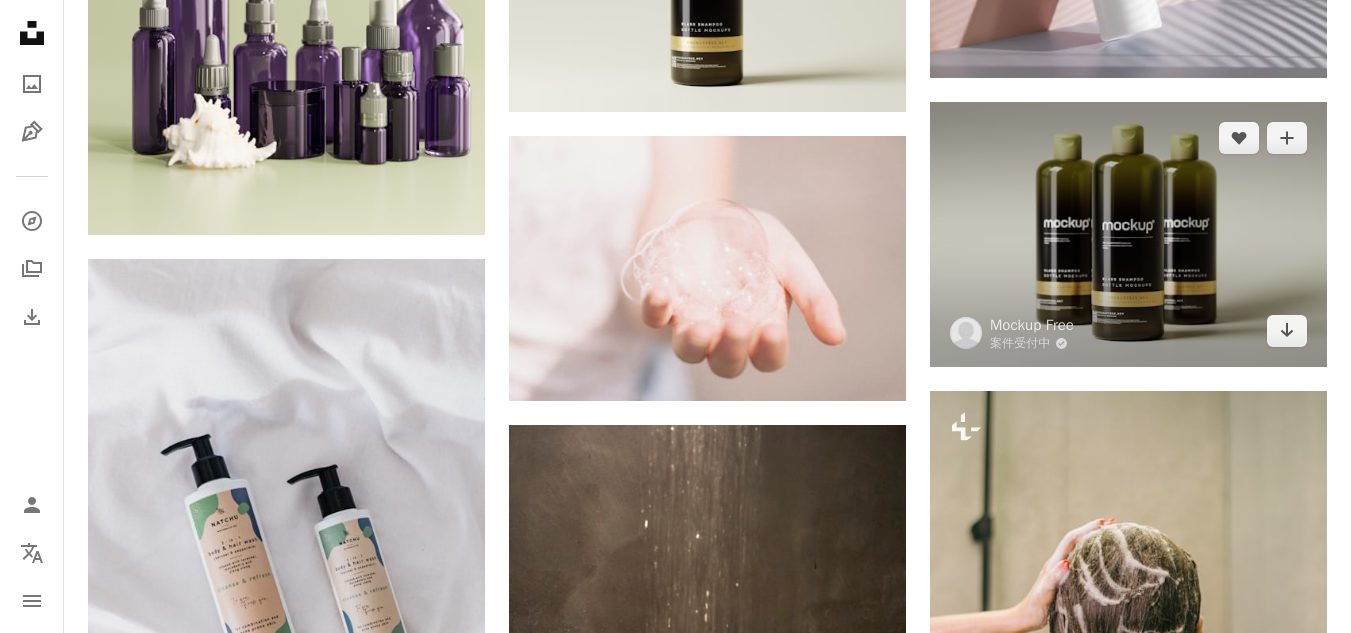click at bounding box center [1128, 234] 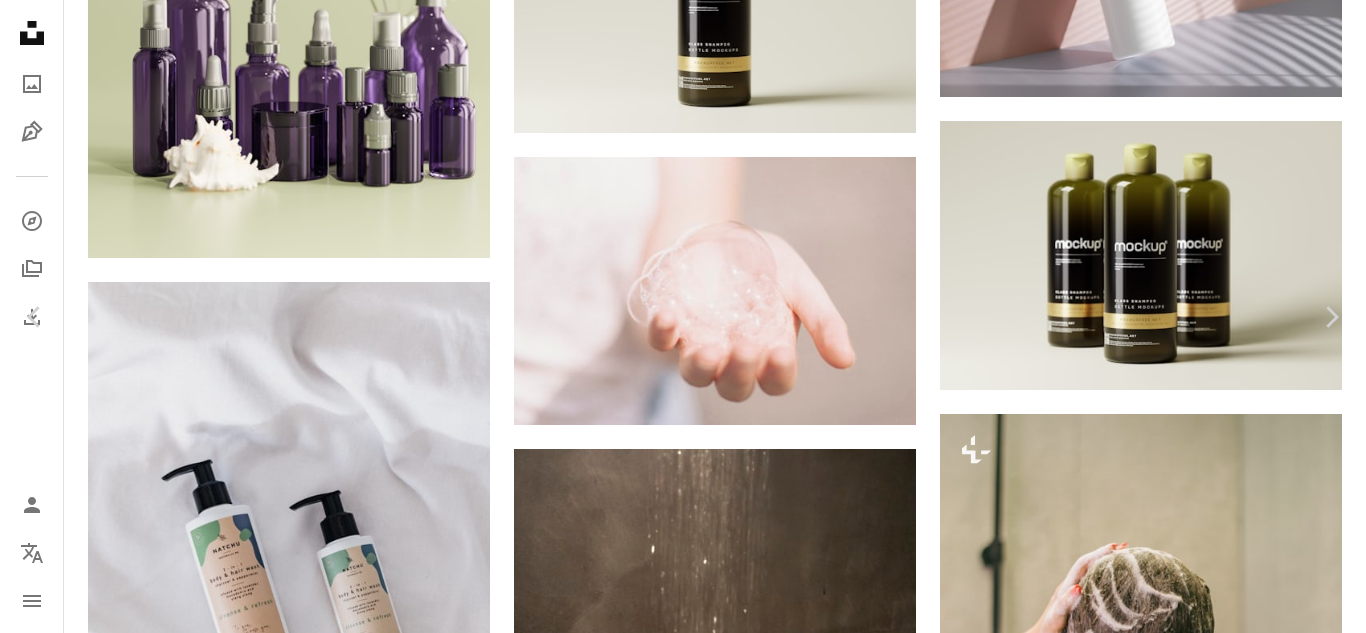click on "An X shape" at bounding box center [20, 20] 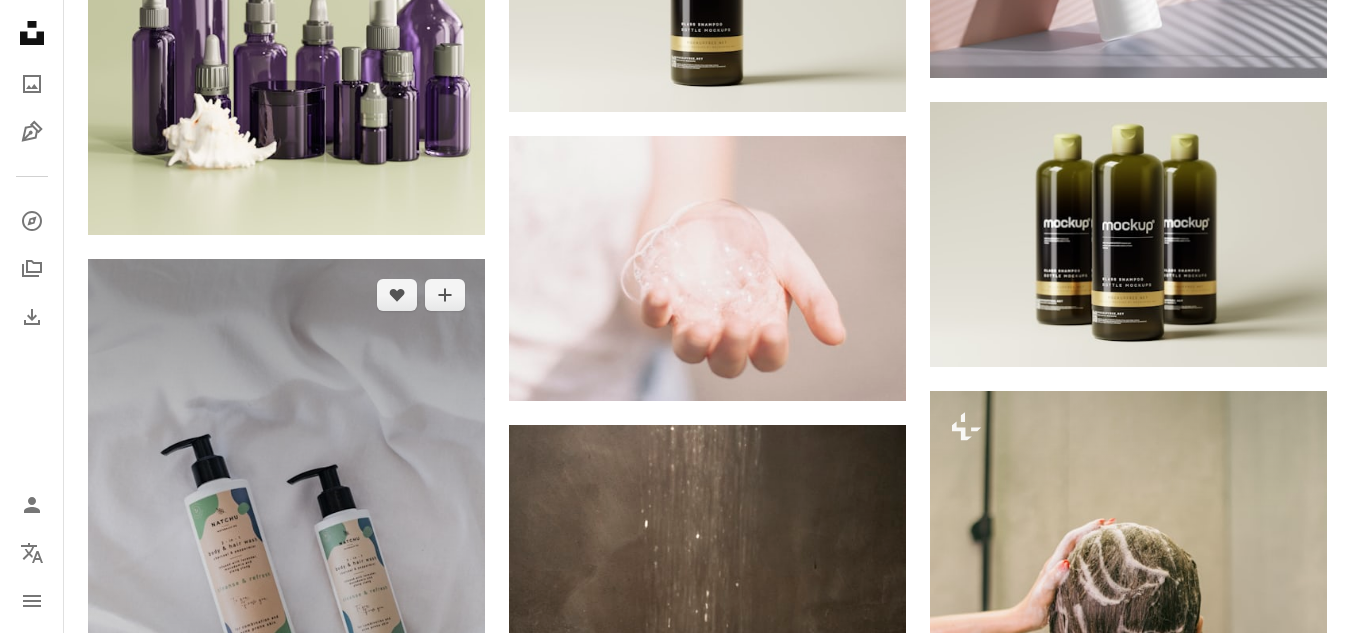 click at bounding box center [286, 557] 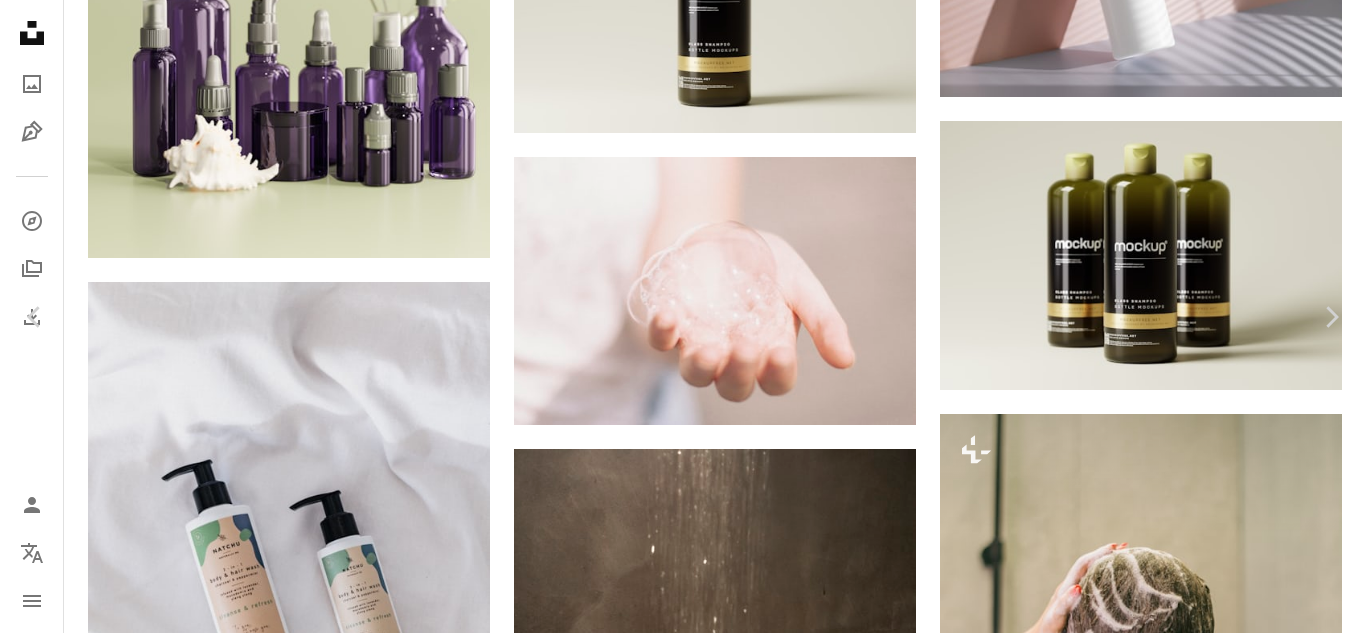 click on "An X shape" at bounding box center (20, 20) 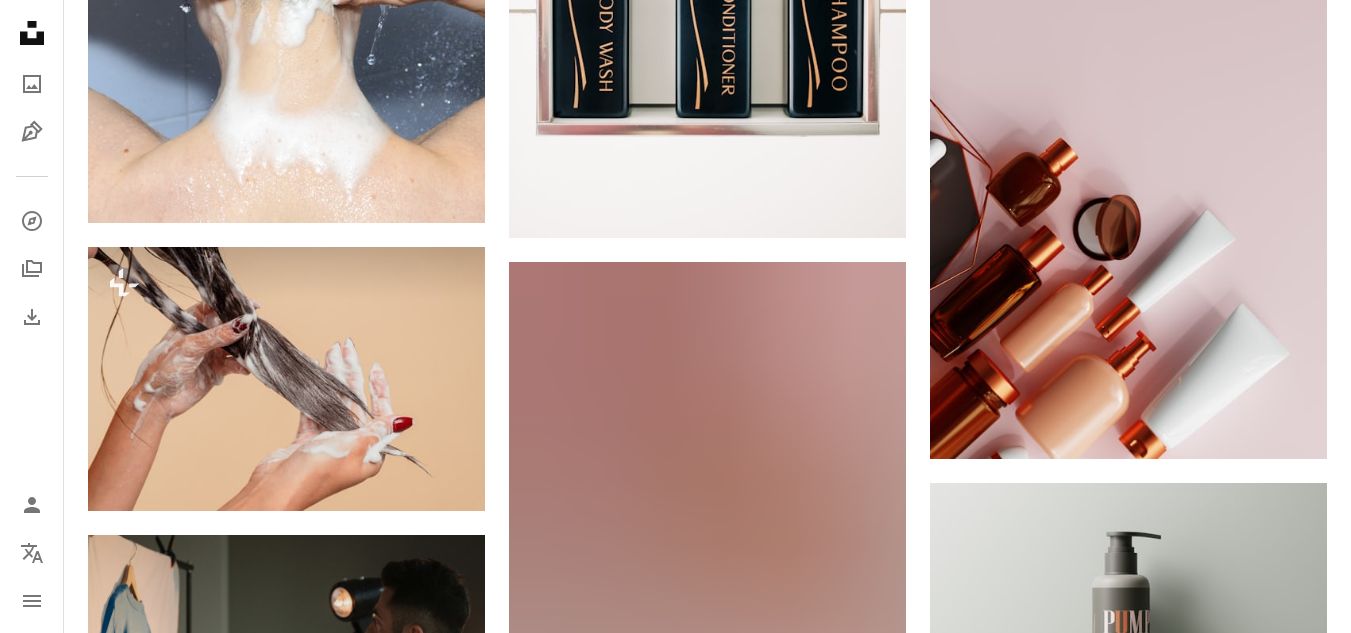 scroll, scrollTop: 5033, scrollLeft: 0, axis: vertical 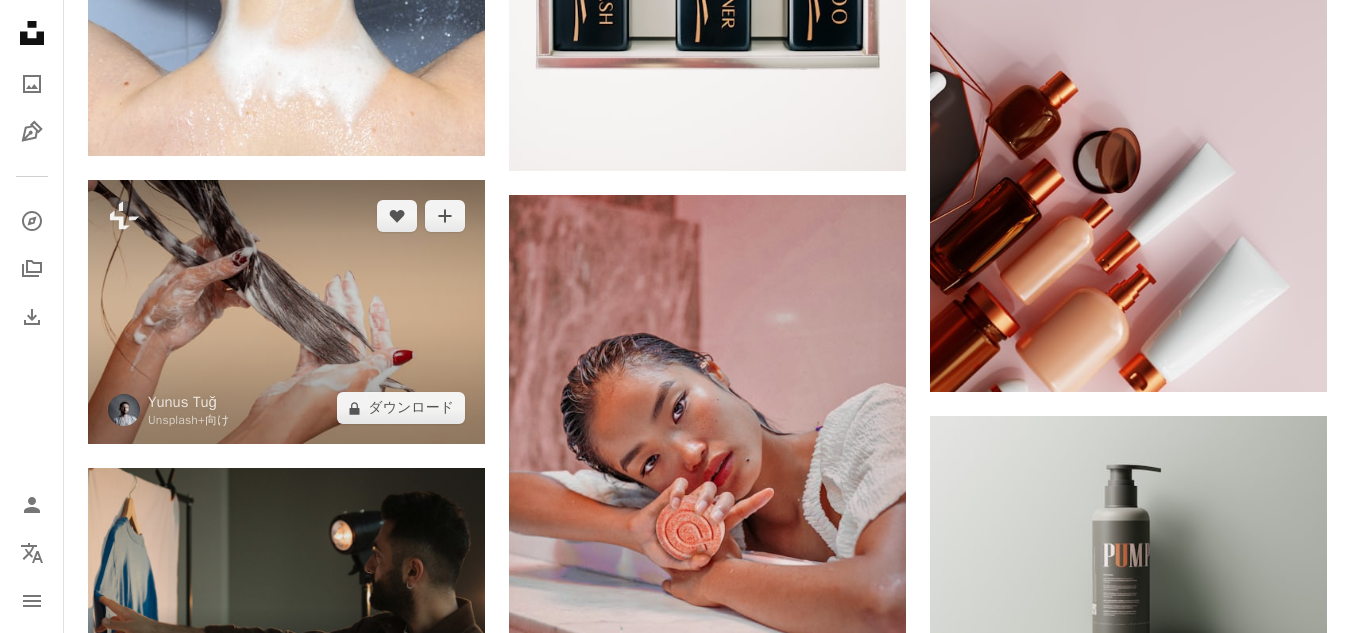 click at bounding box center [286, 312] 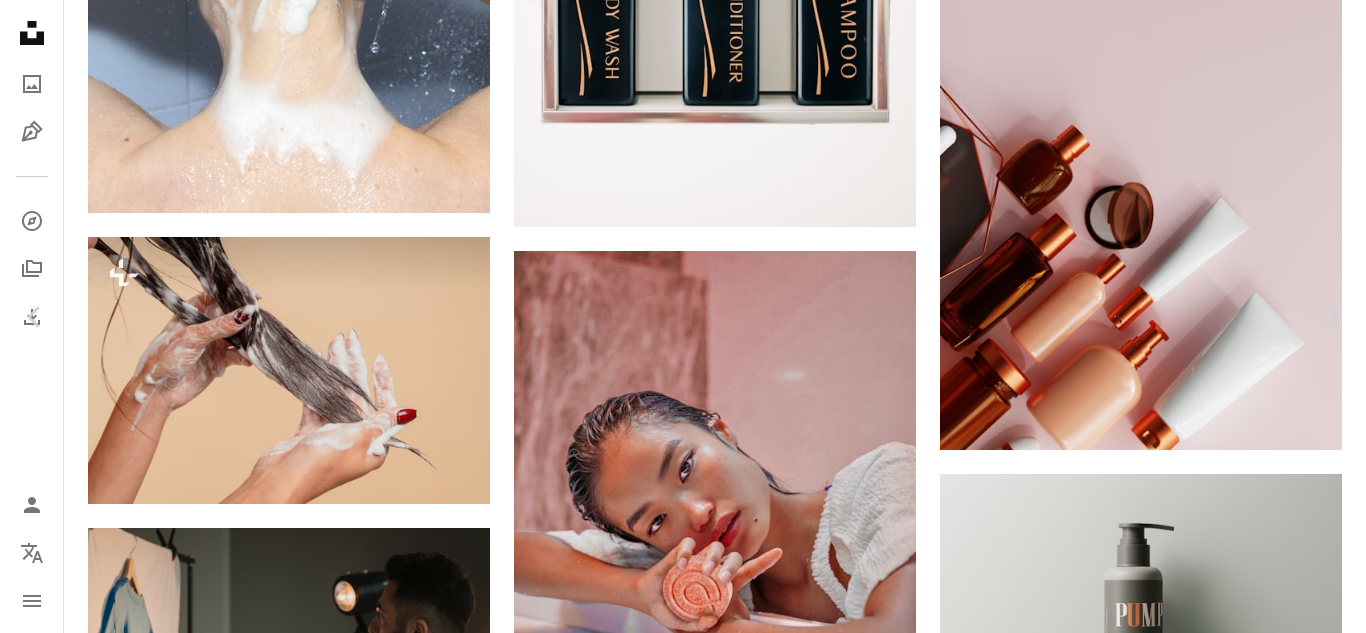 click on "An X shape" at bounding box center (20, 20) 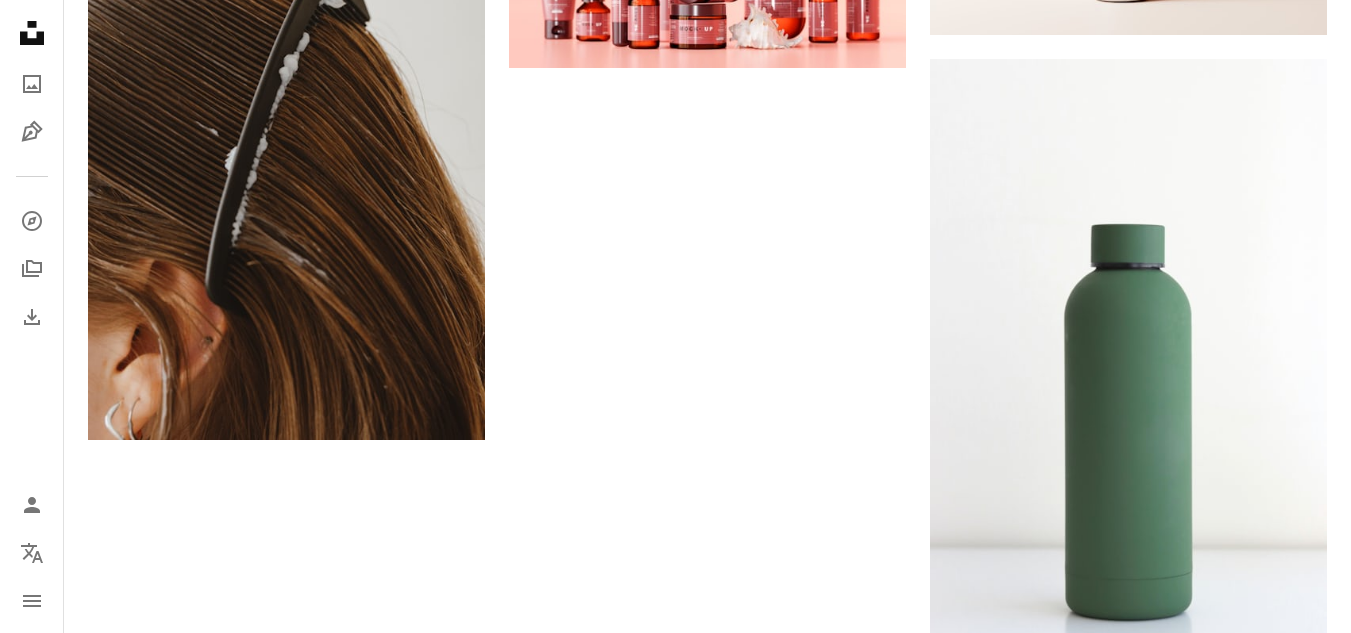 scroll, scrollTop: 6685, scrollLeft: 0, axis: vertical 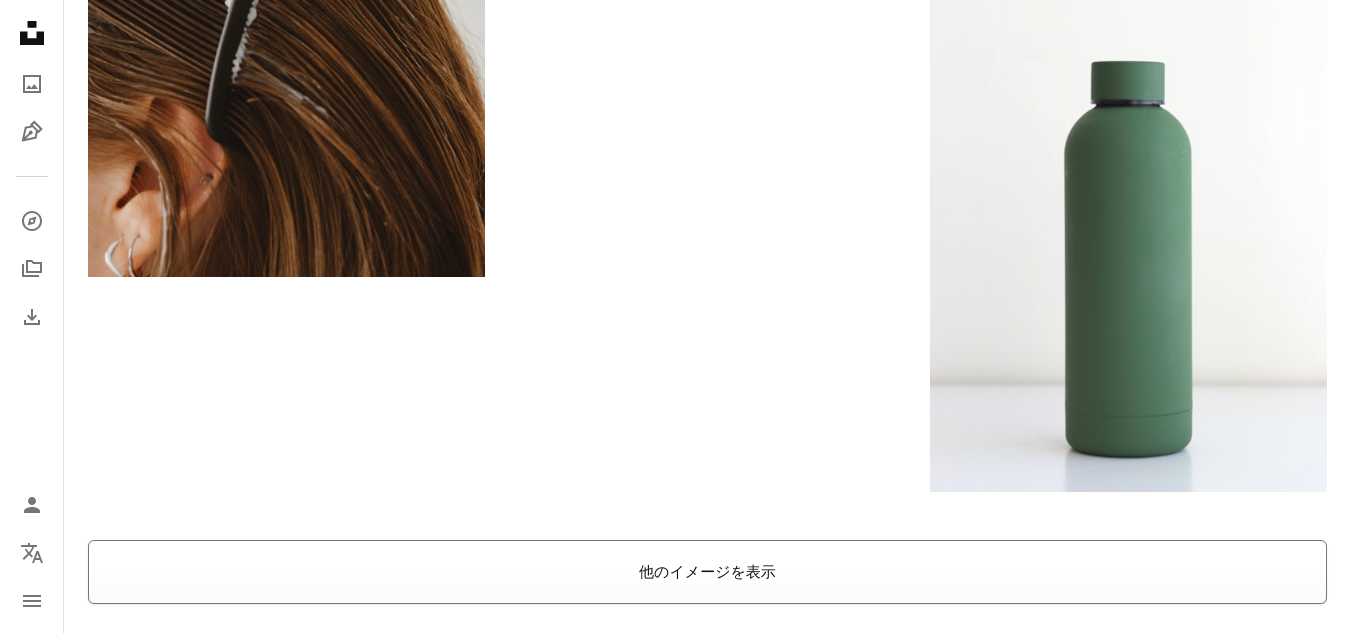 click on "他のイメージを表示" at bounding box center [707, 572] 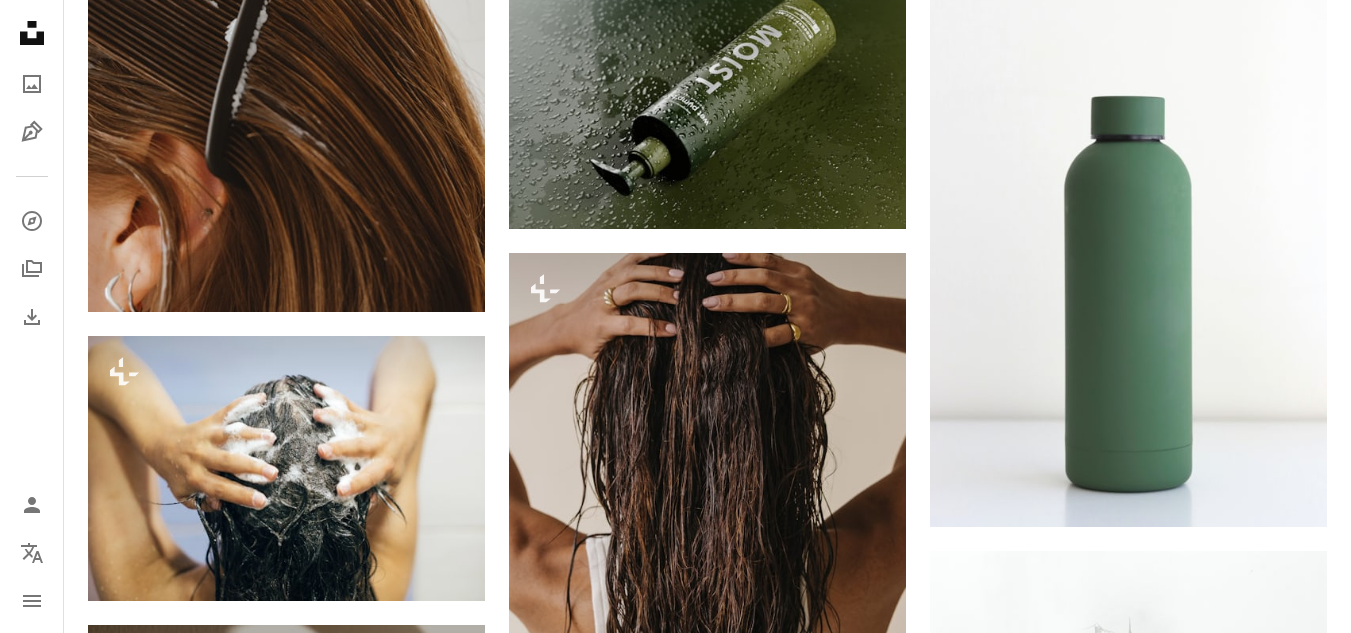 scroll, scrollTop: 6632, scrollLeft: 0, axis: vertical 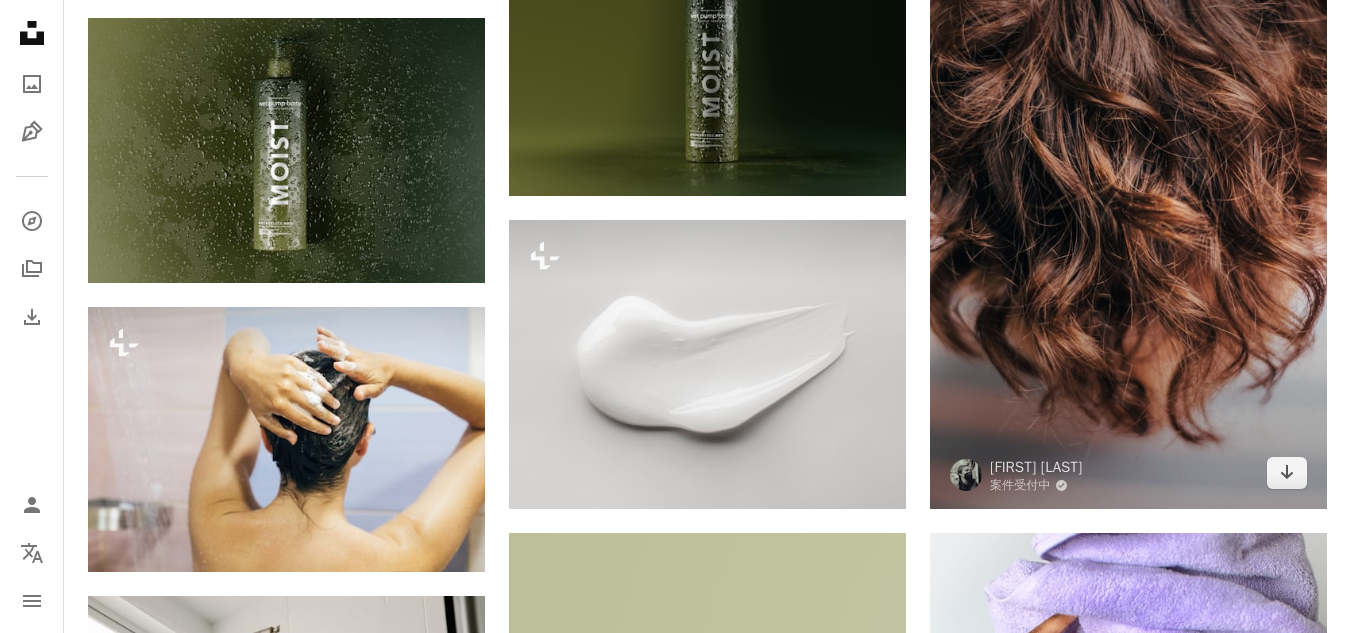 click at bounding box center [1128, 212] 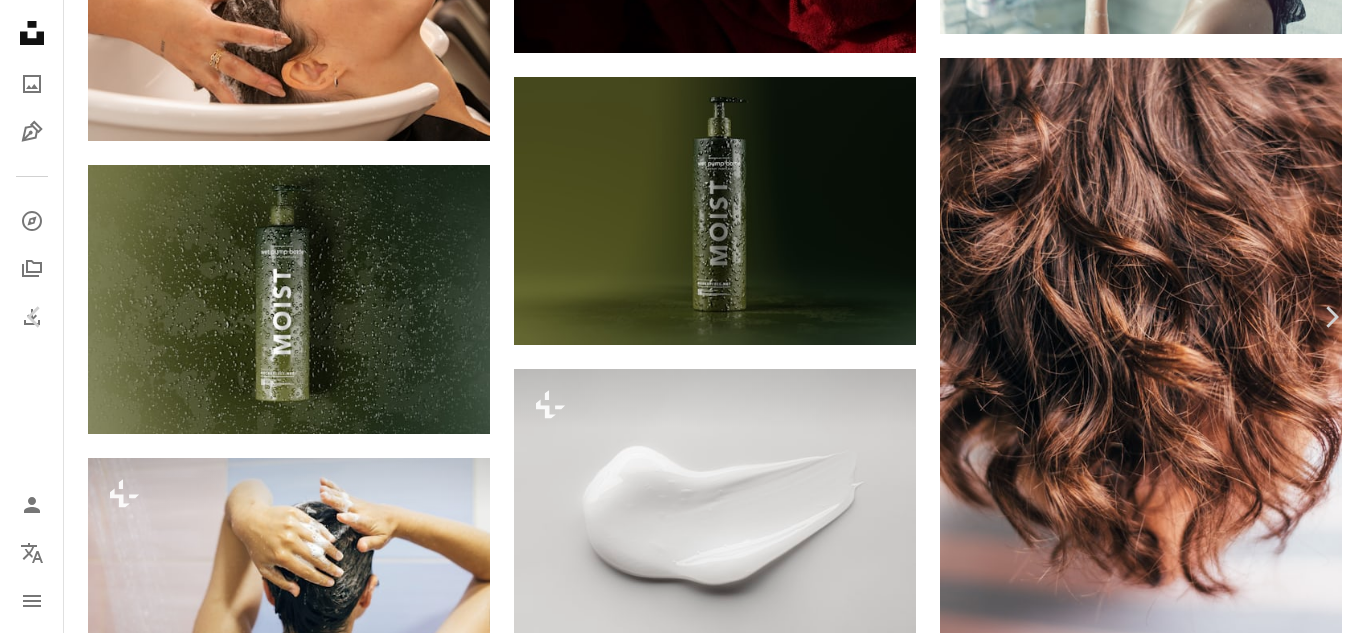 click on "Chevron down" 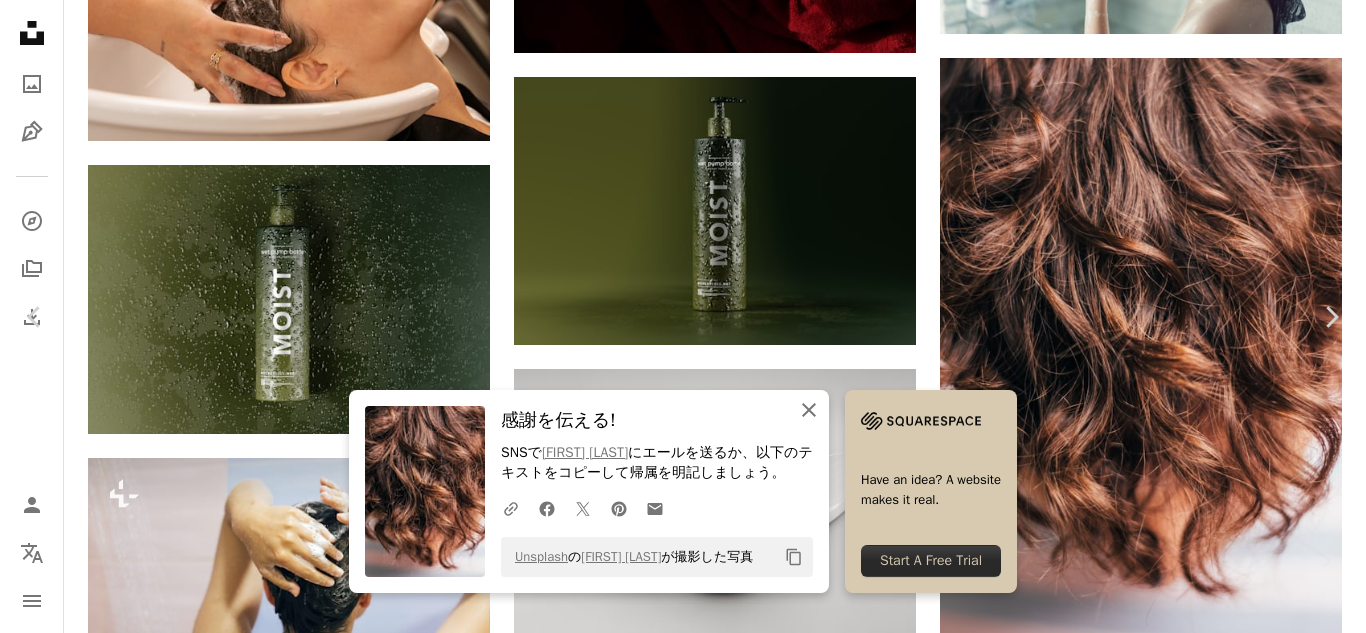 click on "An X shape" 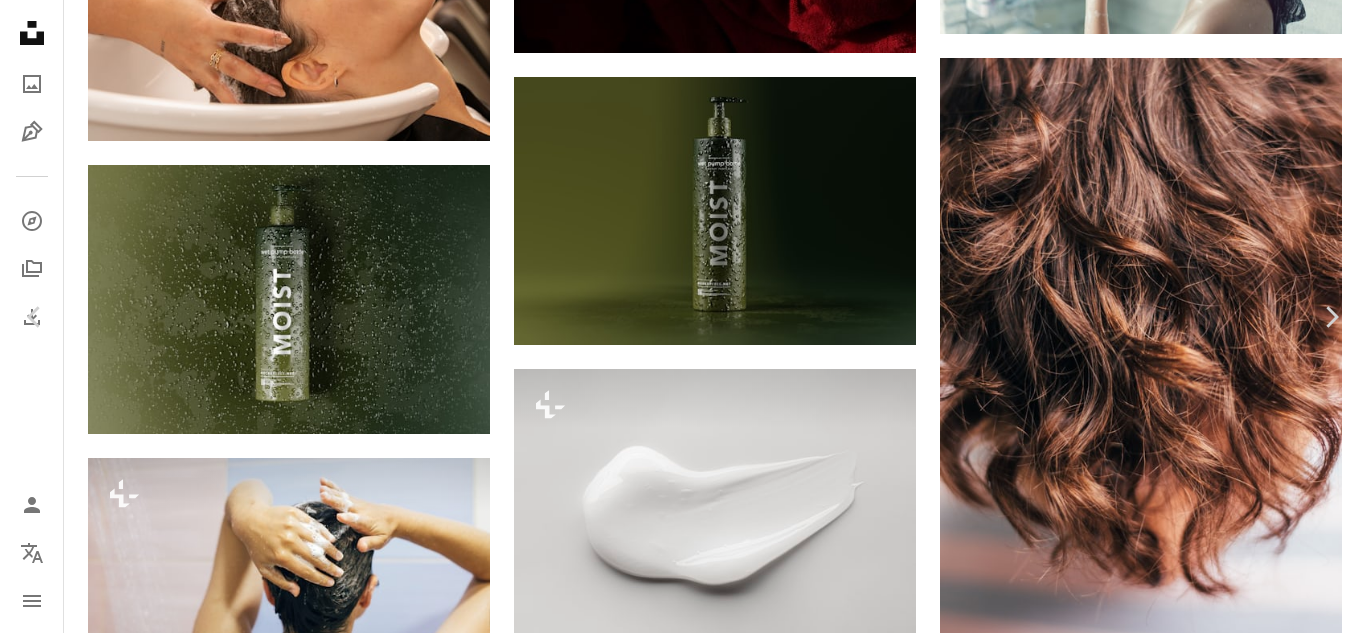 drag, startPoint x: 23, startPoint y: 15, endPoint x: 18, endPoint y: 6, distance: 10.29563 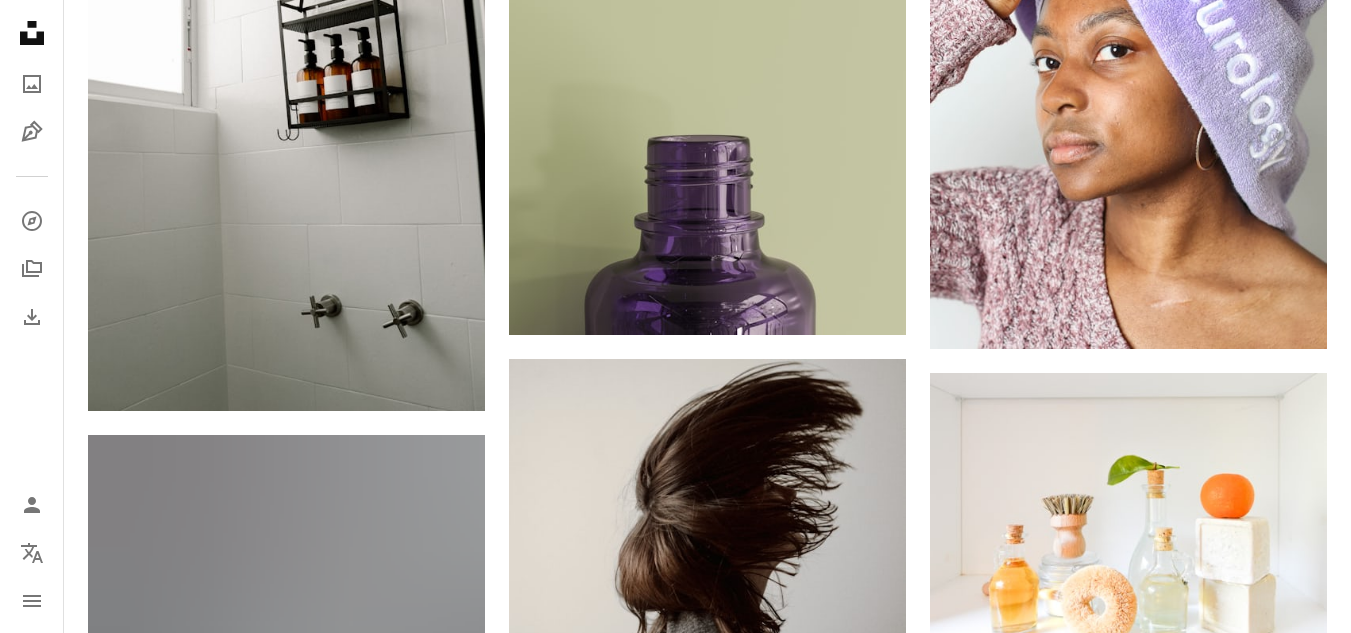 scroll, scrollTop: 13861, scrollLeft: 0, axis: vertical 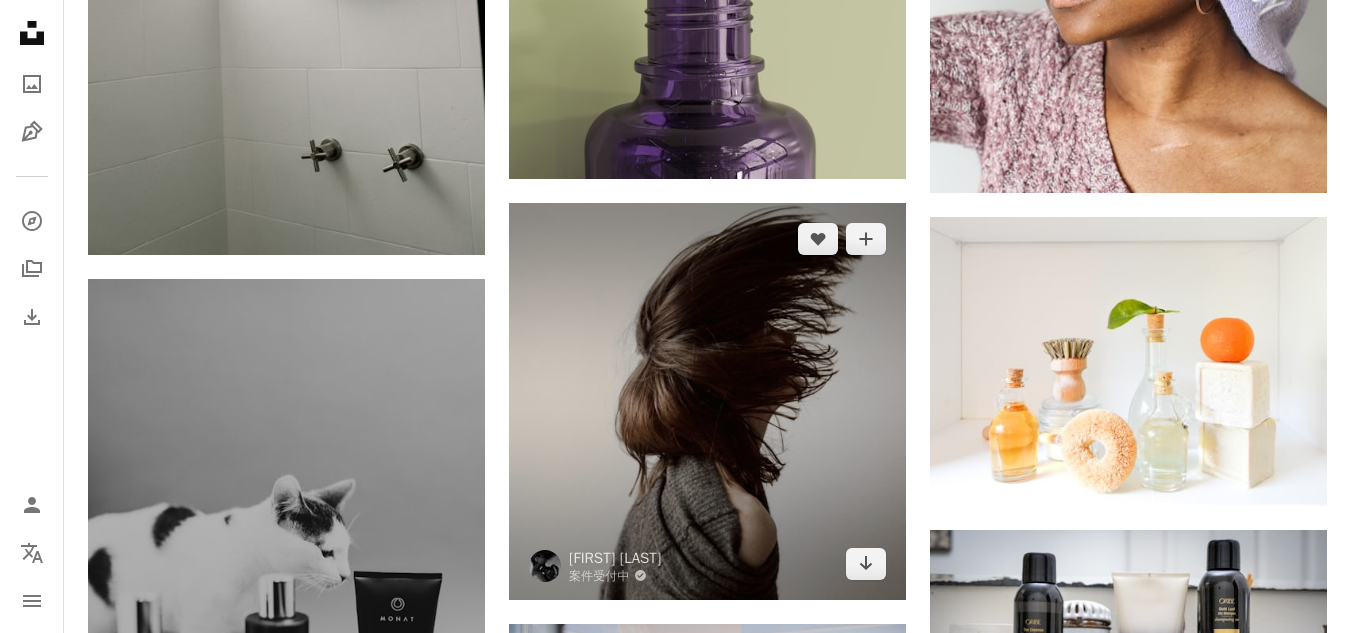 click at bounding box center (707, 401) 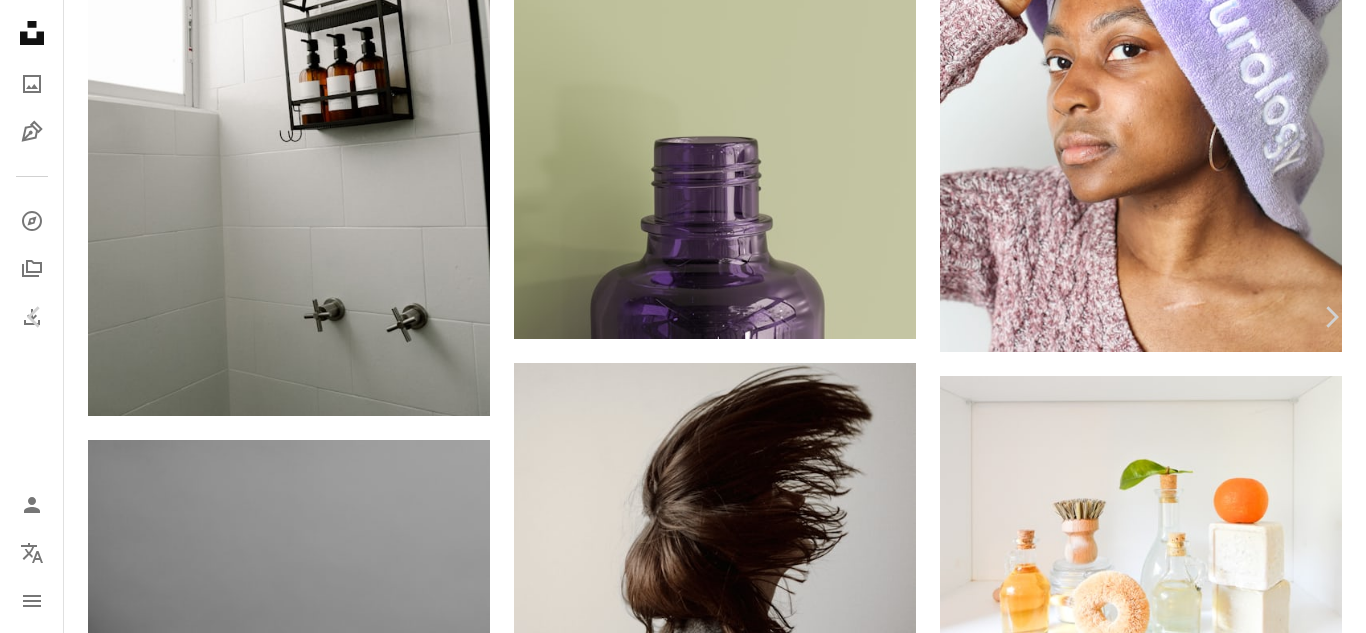 click on "An X shape" at bounding box center [20, 20] 